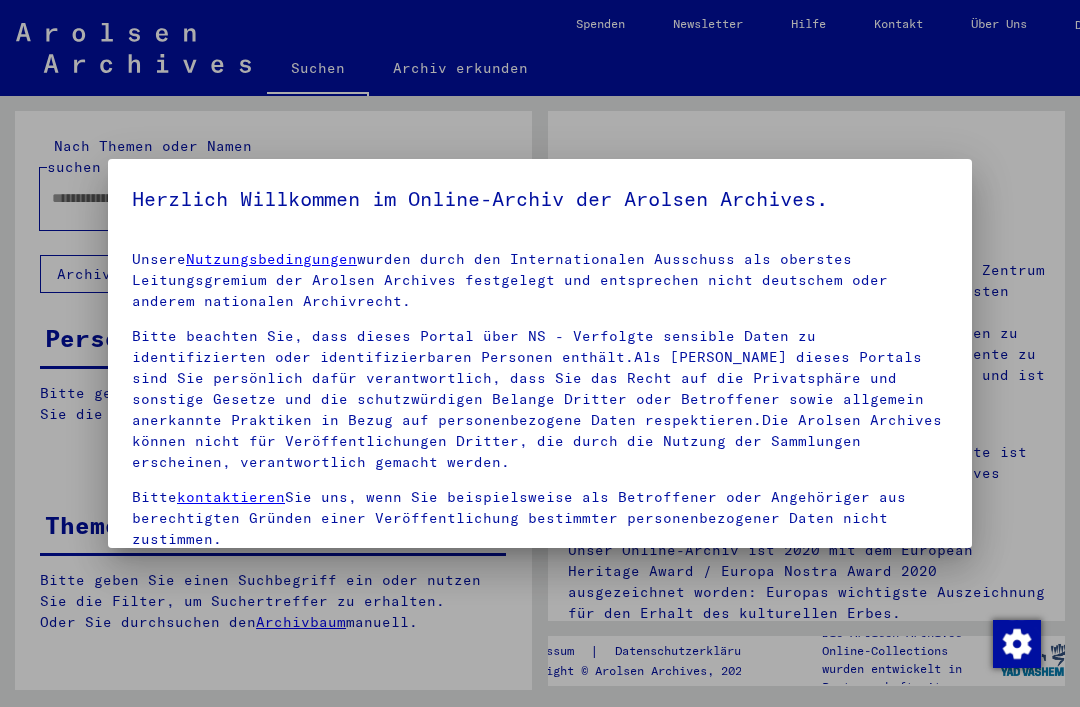 scroll, scrollTop: 0, scrollLeft: 0, axis: both 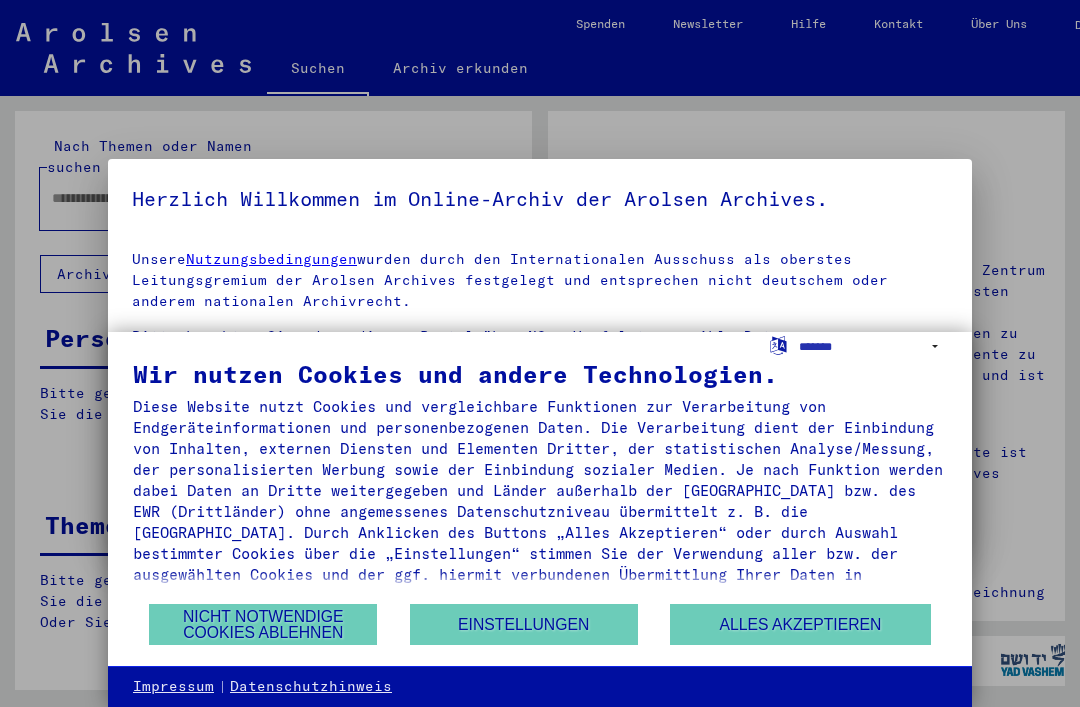 click on "Nicht notwendige Cookies ablehnen" at bounding box center [263, 624] 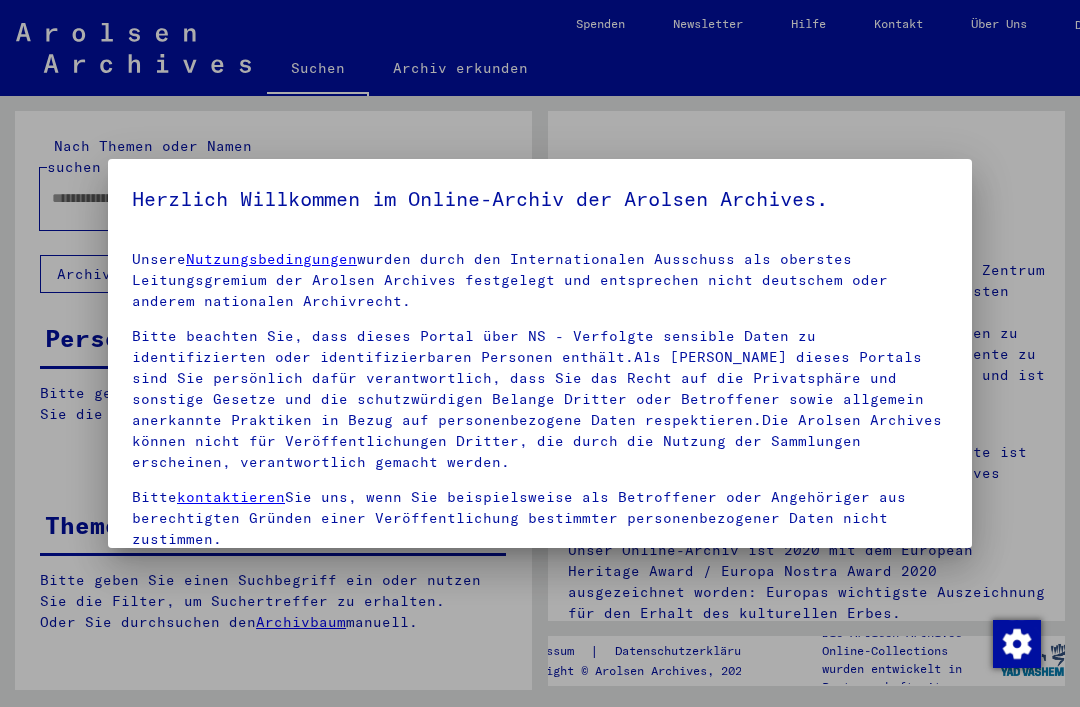 click at bounding box center [1017, 644] 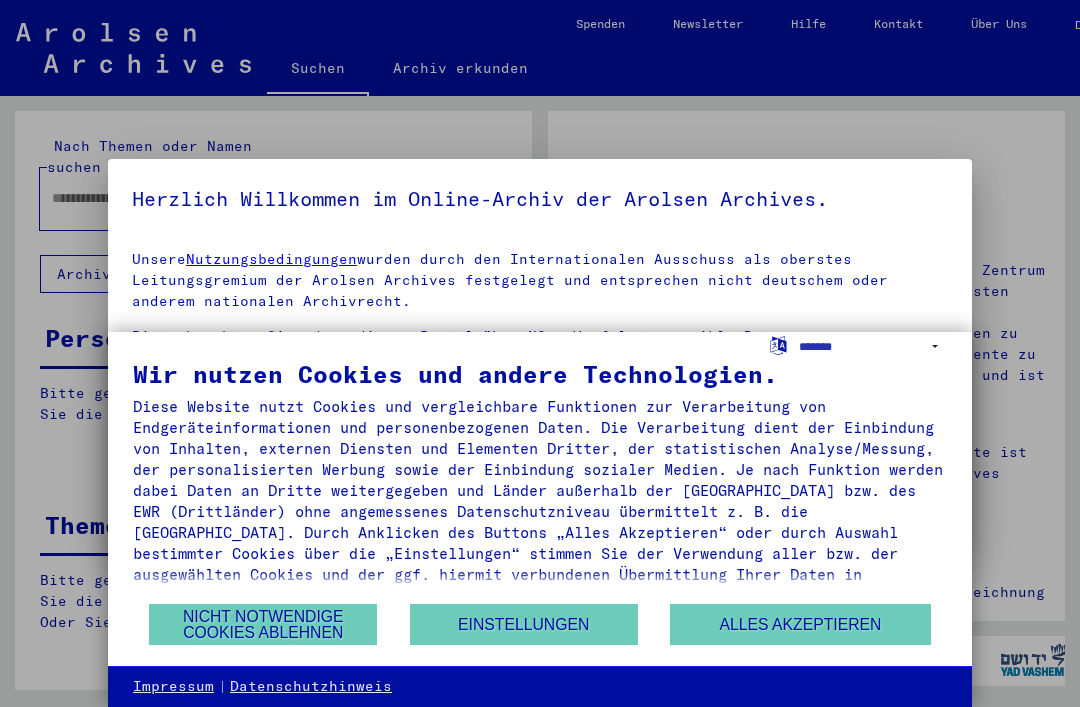 click at bounding box center [540, 353] 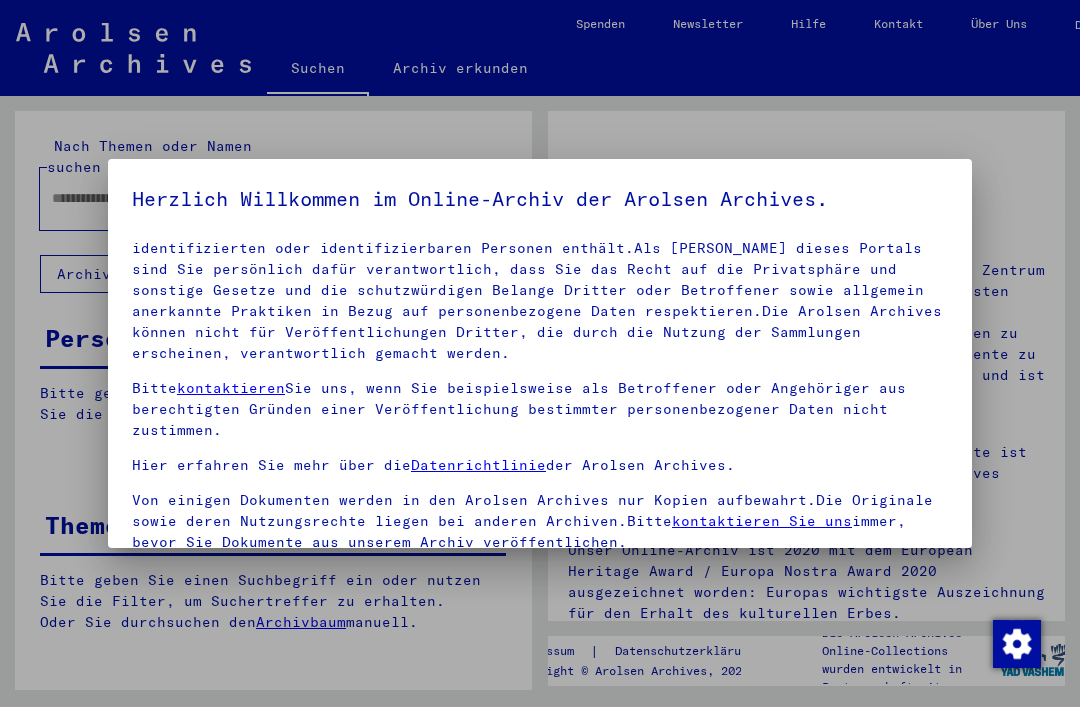 scroll, scrollTop: 108, scrollLeft: 0, axis: vertical 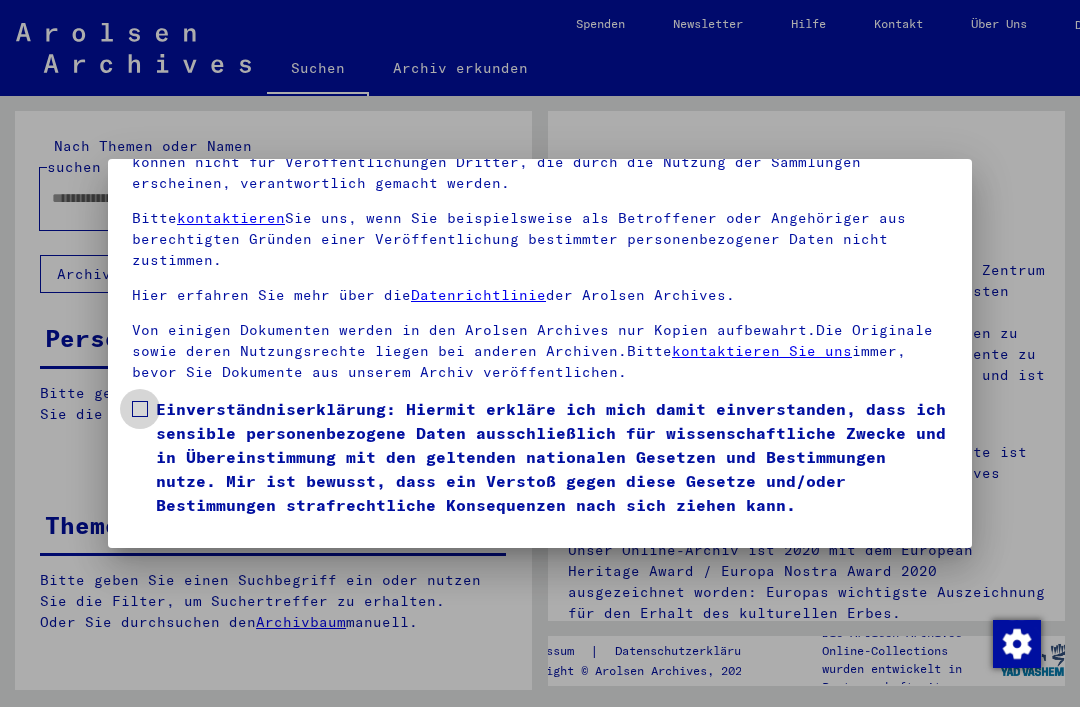 click on "Einverständniserklärung: Hiermit erkläre ich mich damit einverstanden, dass ich sensible personenbezogene Daten ausschließlich für wissenschaftliche Zwecke und in Übereinstimmung mit den geltenden nationalen Gesetzen und Bestimmungen nutze. Mir ist bewusst, dass ein Verstoß gegen diese Gesetze und/oder Bestimmungen strafrechtliche Konsequenzen nach sich ziehen kann." at bounding box center [552, 457] 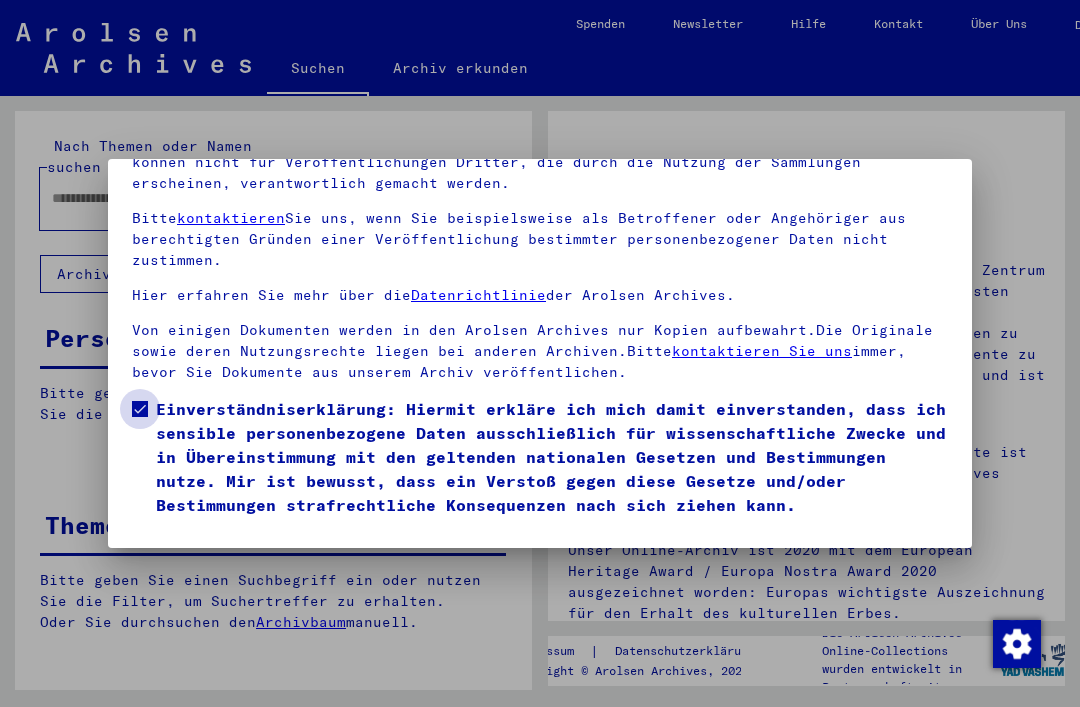 click on "Einverständniserklärung: Hiermit erkläre ich mich damit einverstanden, dass ich sensible personenbezogene Daten ausschließlich für wissenschaftliche Zwecke und in Übereinstimmung mit den geltenden nationalen Gesetzen und Bestimmungen nutze. Mir ist bewusst, dass ein Verstoß gegen diese Gesetze und/oder Bestimmungen strafrechtliche Konsequenzen nach sich ziehen kann." at bounding box center [540, 457] 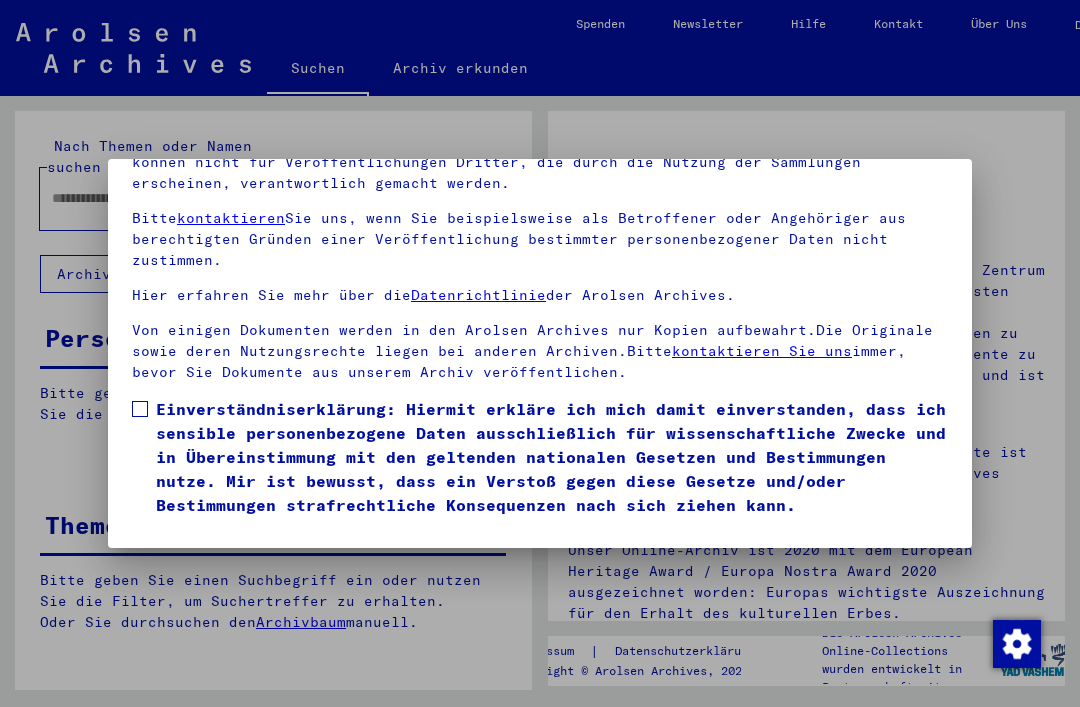 click on "Ich stimme zu" at bounding box center (207, 546) 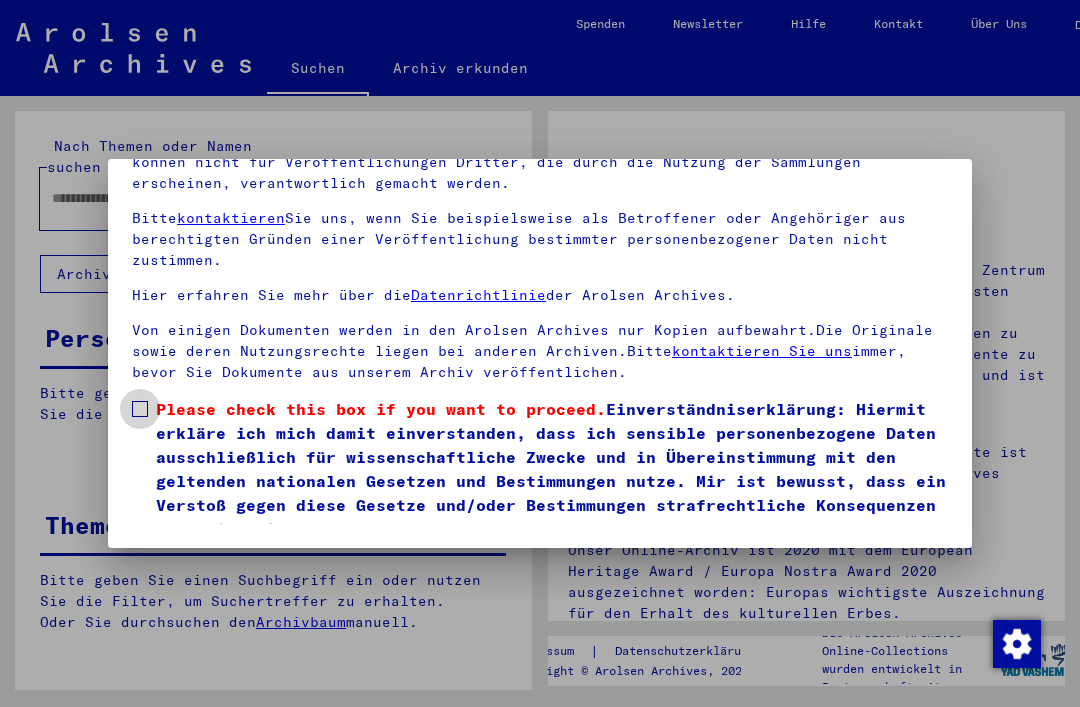 click on "Please check this box if you want to proceed.    Einverständniserklärung: Hiermit erkläre ich mich damit einverstanden, dass ich sensible personenbezogene Daten ausschließlich für wissenschaftliche Zwecke und in Übereinstimmung mit den geltenden nationalen Gesetzen und Bestimmungen nutze. Mir ist bewusst, dass ein Verstoß gegen diese Gesetze und/oder Bestimmungen strafrechtliche Konsequenzen nach sich ziehen kann." at bounding box center [540, 469] 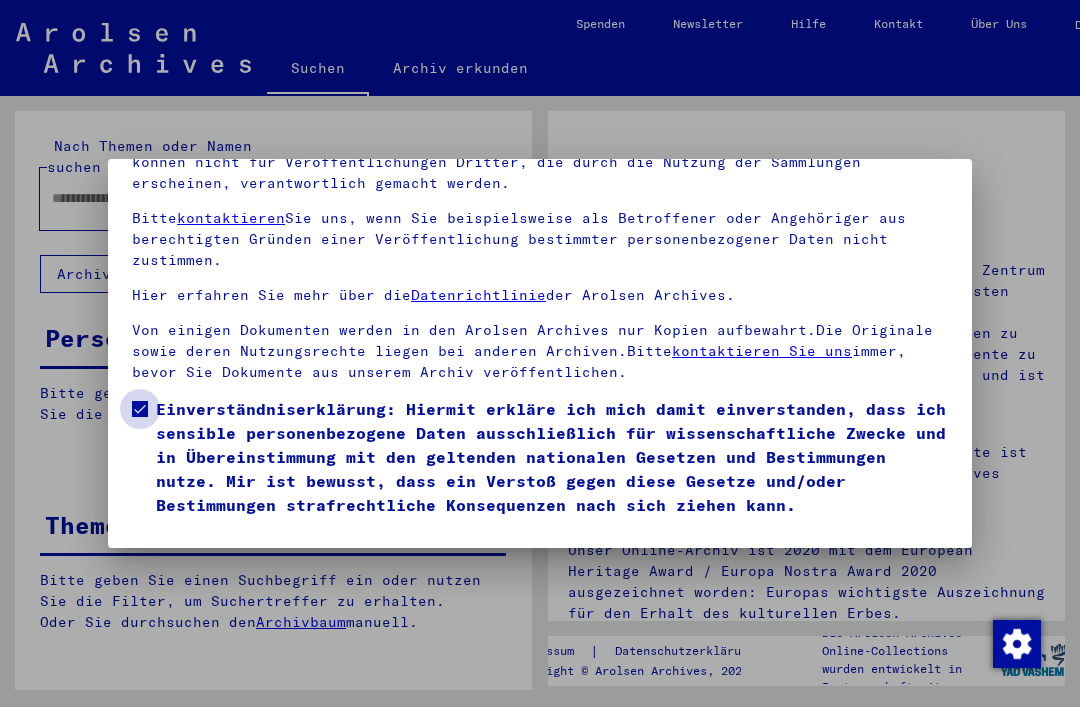 click at bounding box center [140, 409] 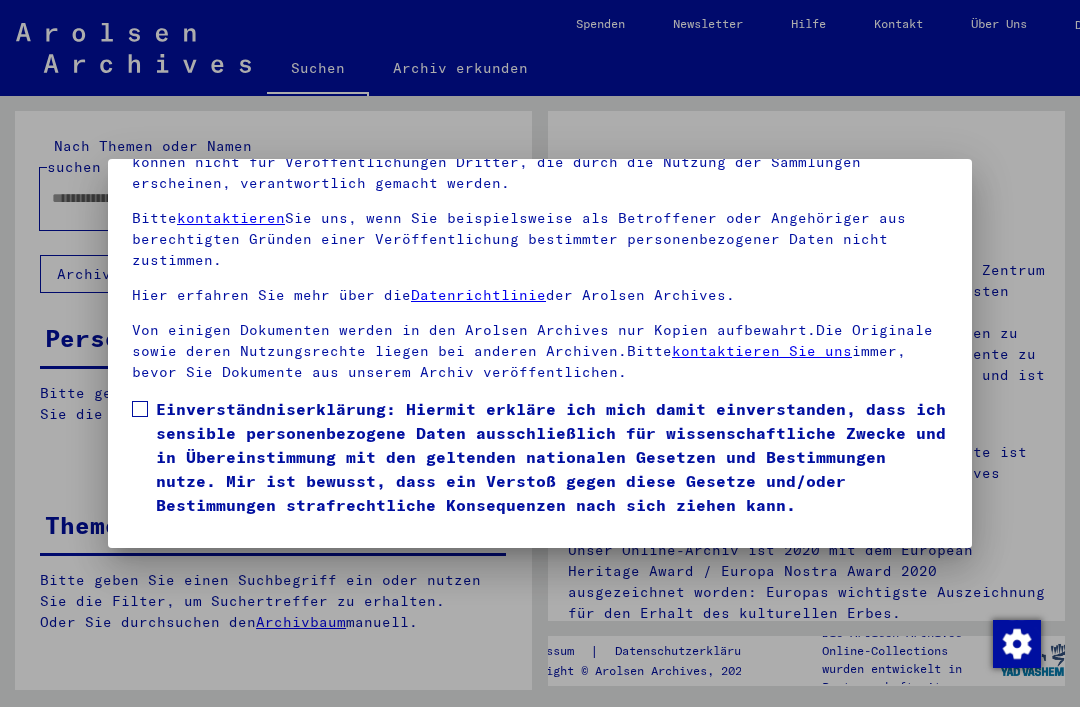 click at bounding box center (140, 409) 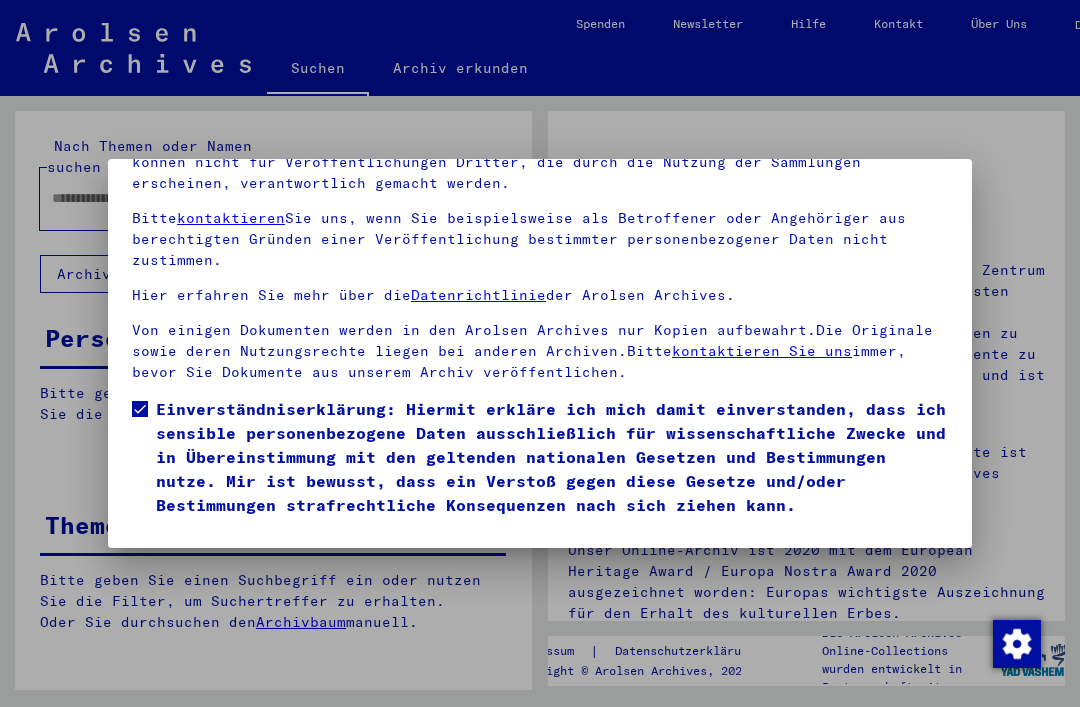 click on "Ich stimme zu" at bounding box center [207, 546] 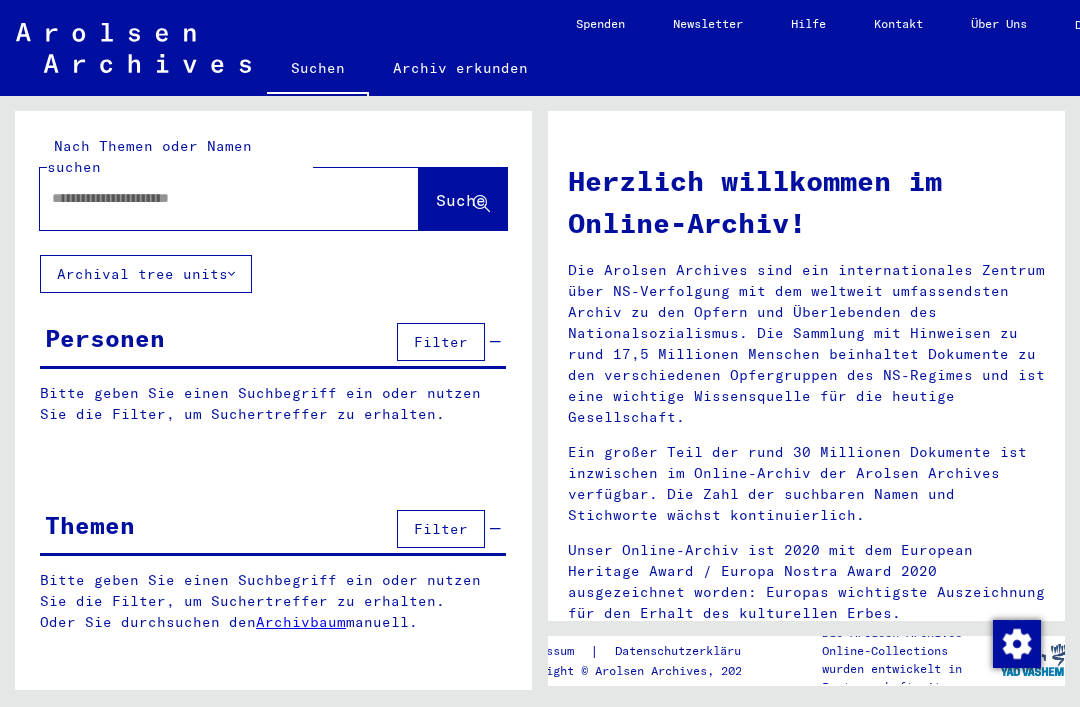 click on "Personen" at bounding box center (105, 338) 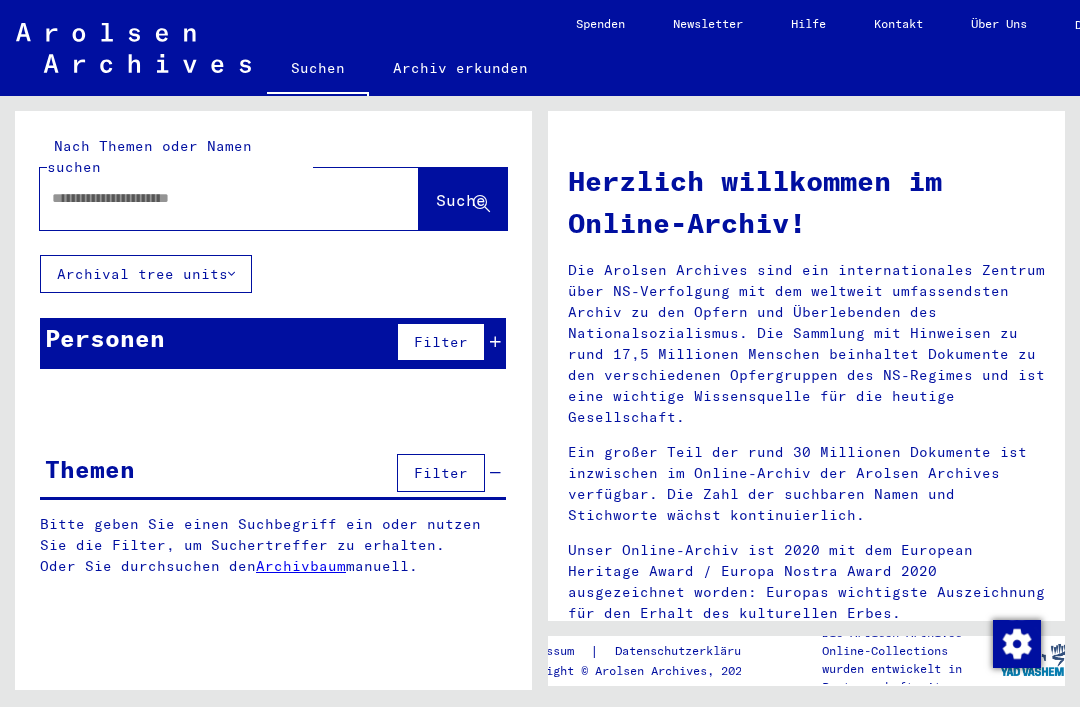 click on "Filter" at bounding box center [441, 342] 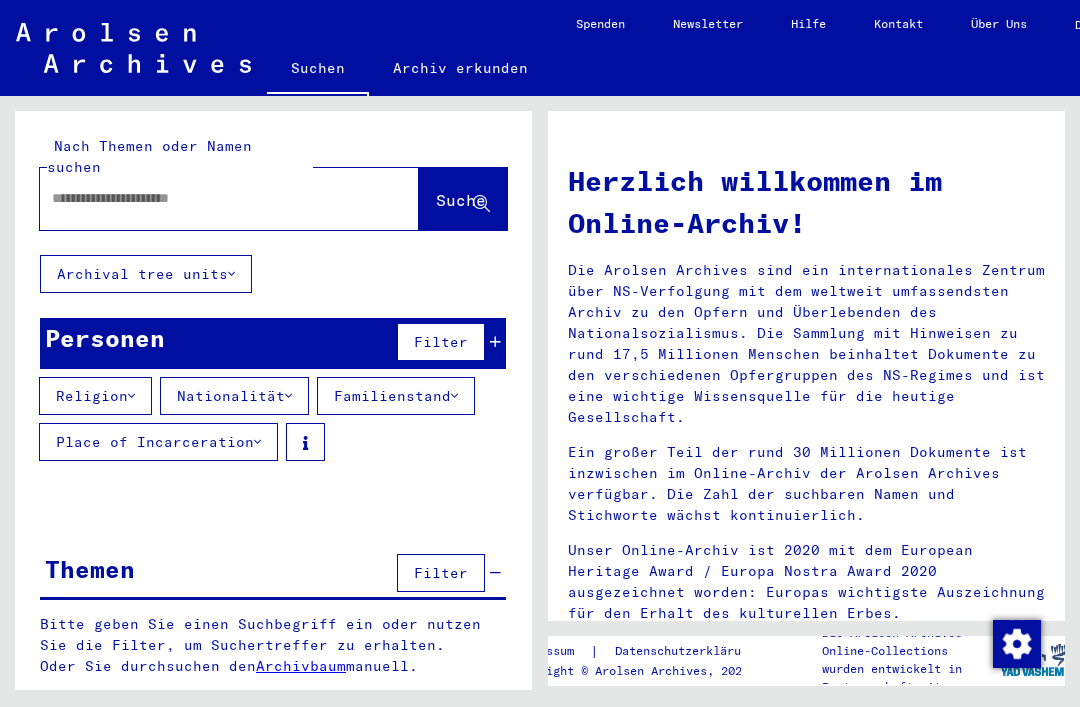 click at bounding box center [205, 198] 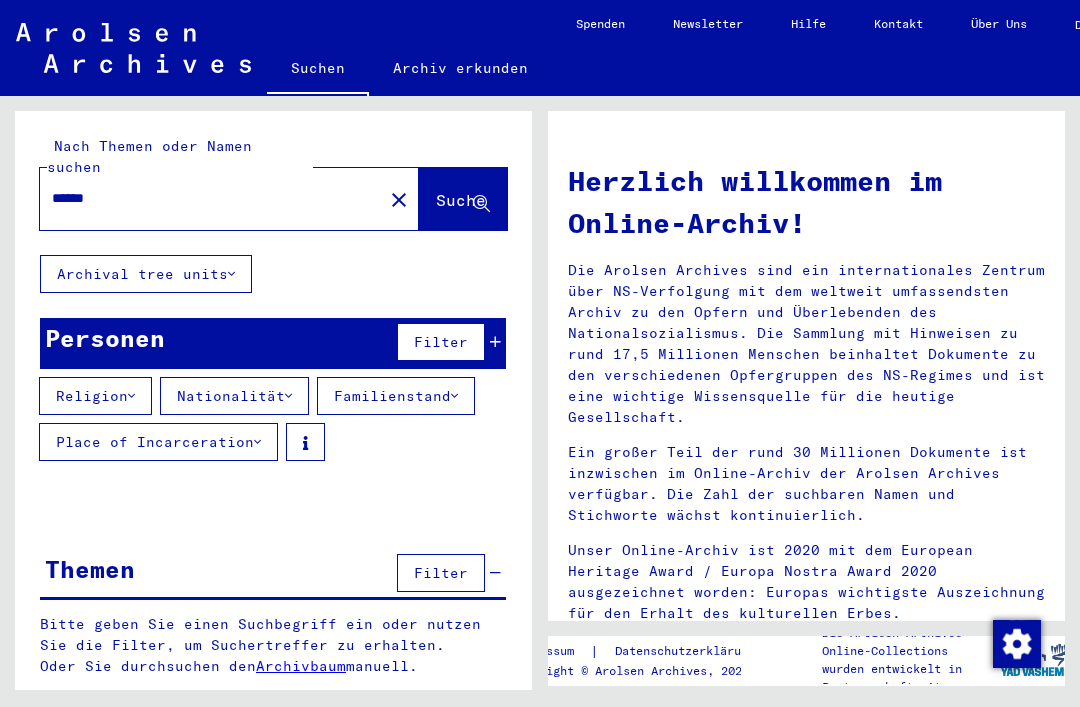 click on "Suche" 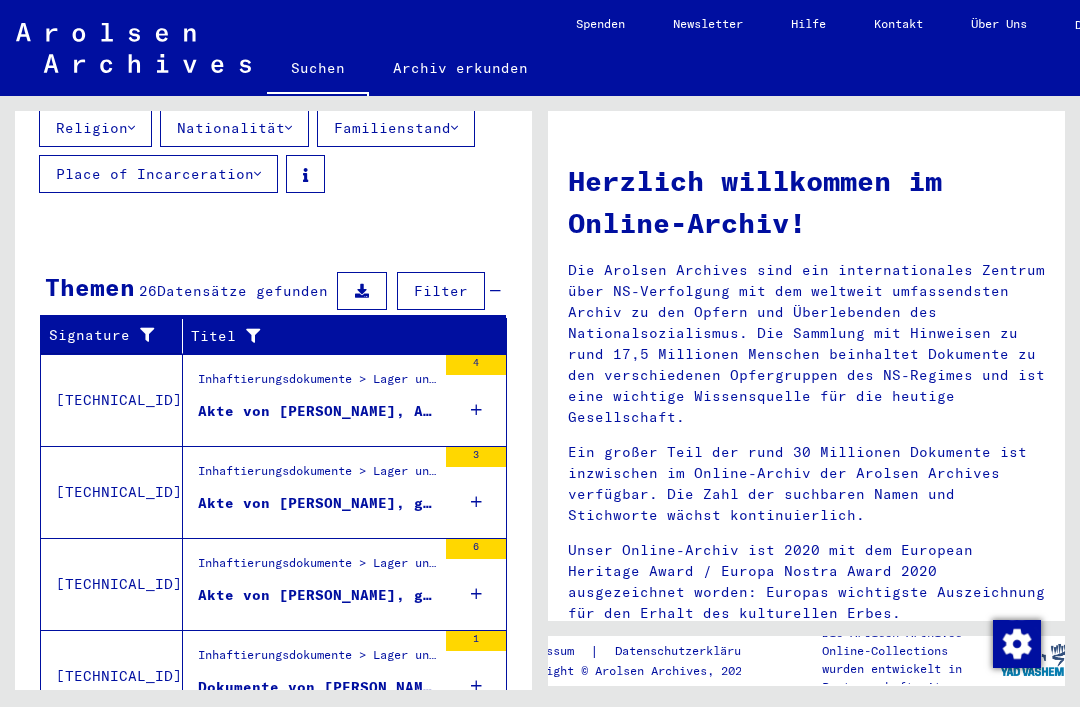 scroll, scrollTop: 278, scrollLeft: 0, axis: vertical 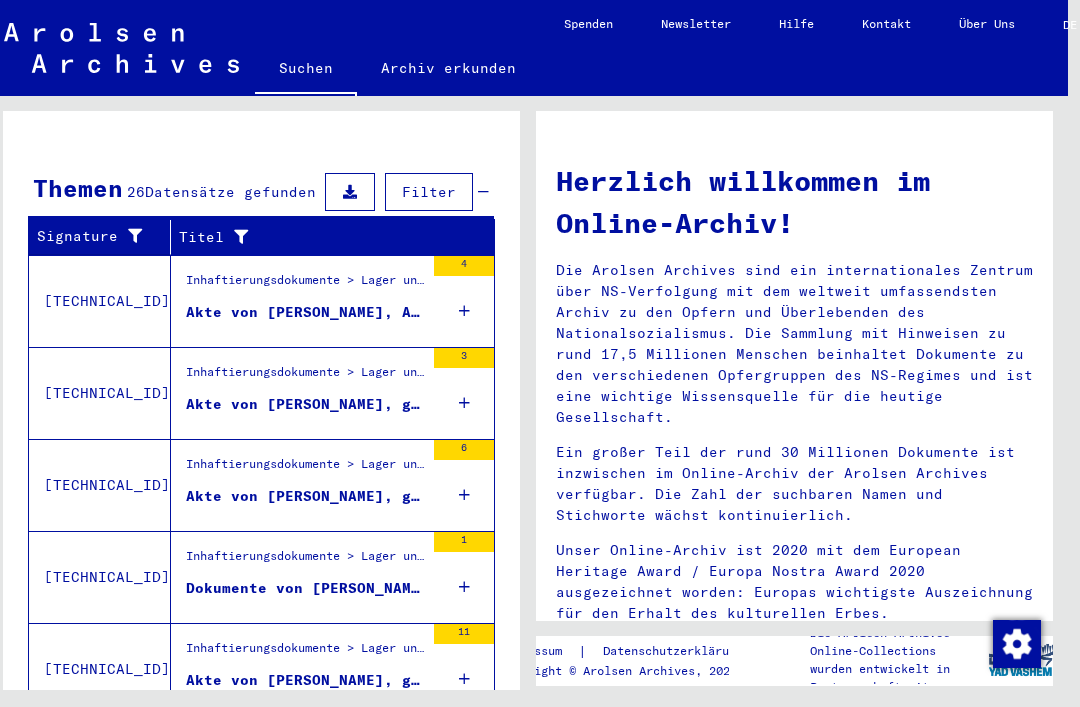 click on "Alle Ergebnisse anzeigen" at bounding box center [158, 745] 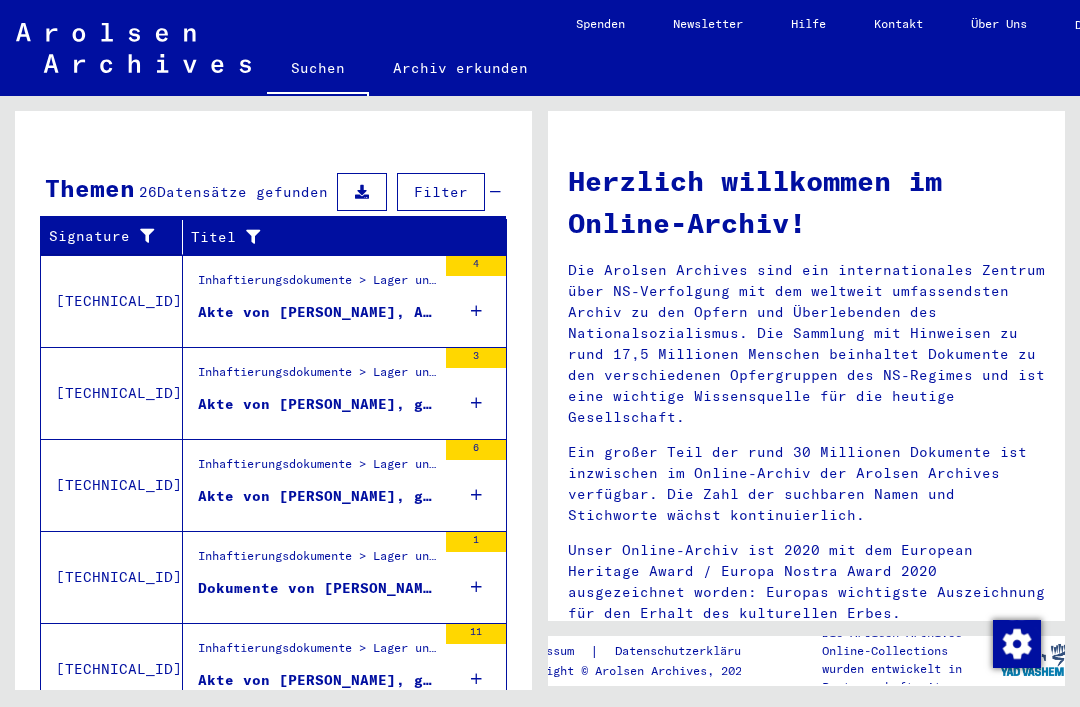 scroll, scrollTop: 47, scrollLeft: 0, axis: vertical 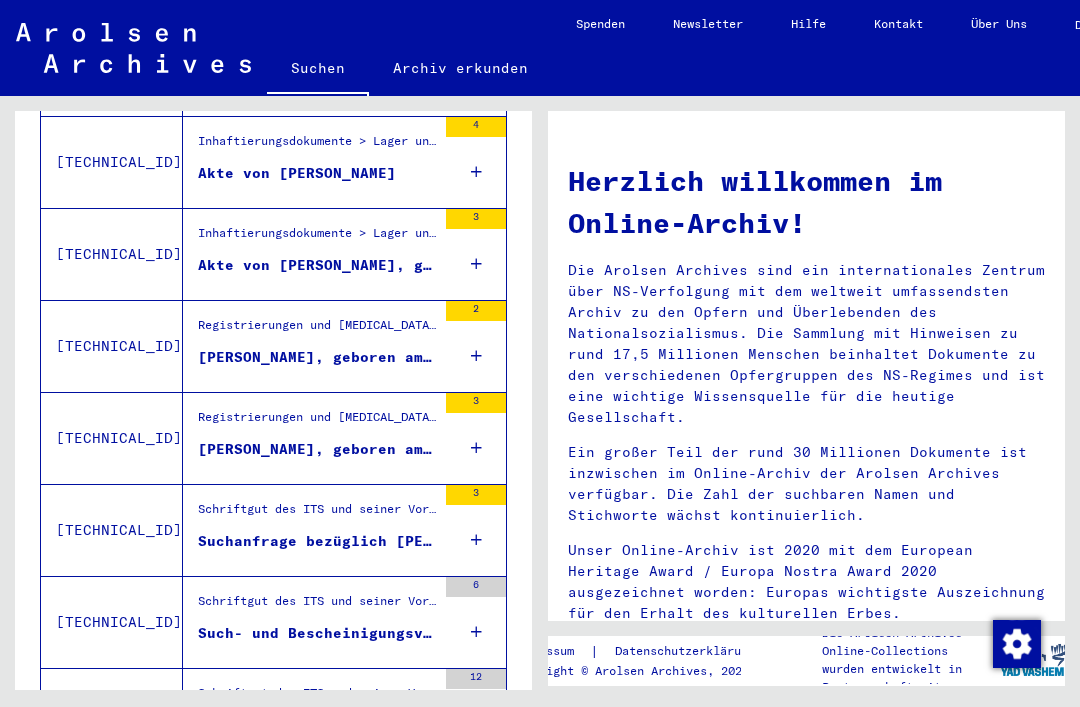 click on "[PERSON_NAME], geboren am [DEMOGRAPHIC_DATA], geboren in [GEOGRAPHIC_DATA]" at bounding box center (317, 449) 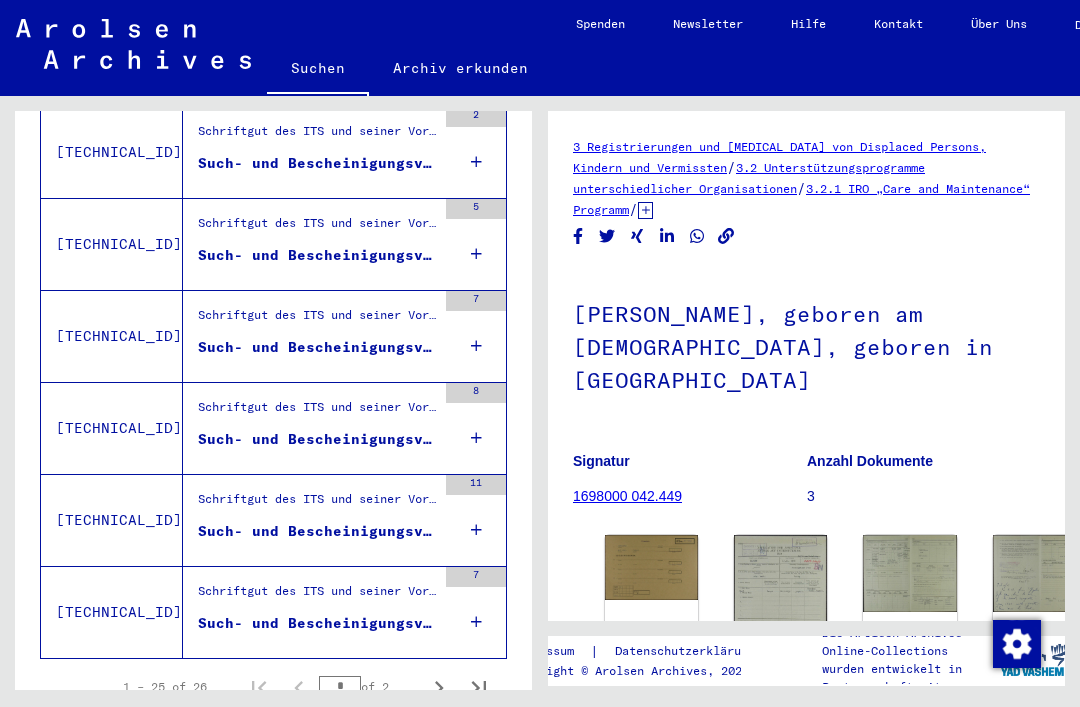 scroll, scrollTop: 2271, scrollLeft: 0, axis: vertical 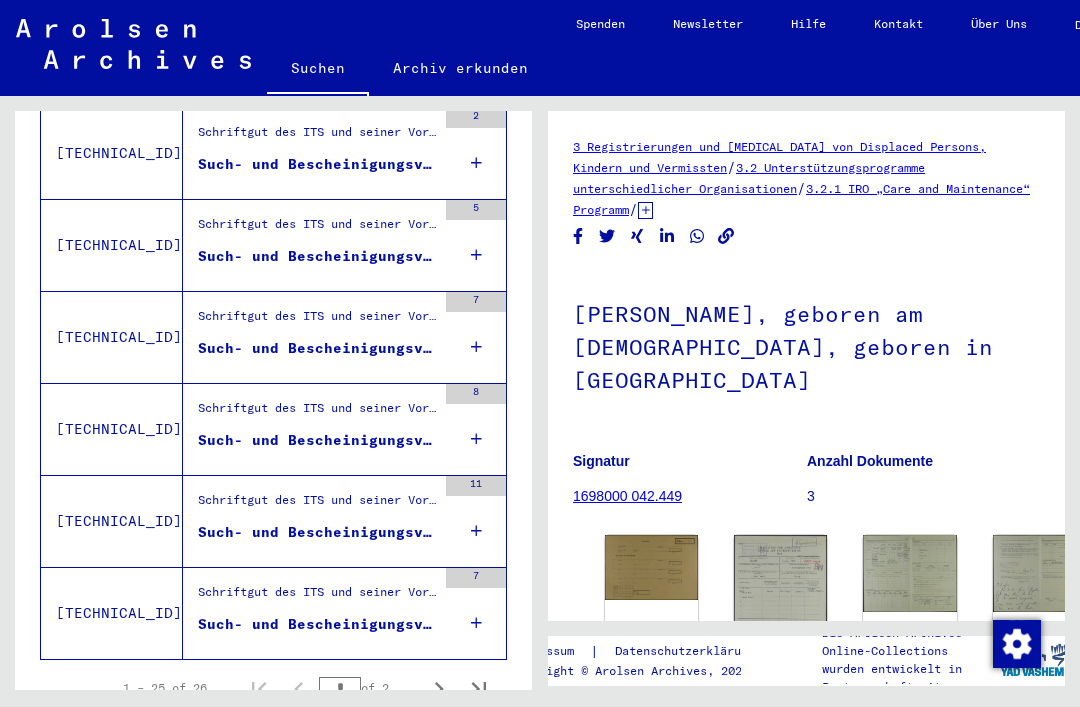 click on "Such- und Bescheinigungsvorgang Nr. 633.271 für [PERSON_NAME] geboren [DEMOGRAPHIC_DATA]" at bounding box center (317, 348) 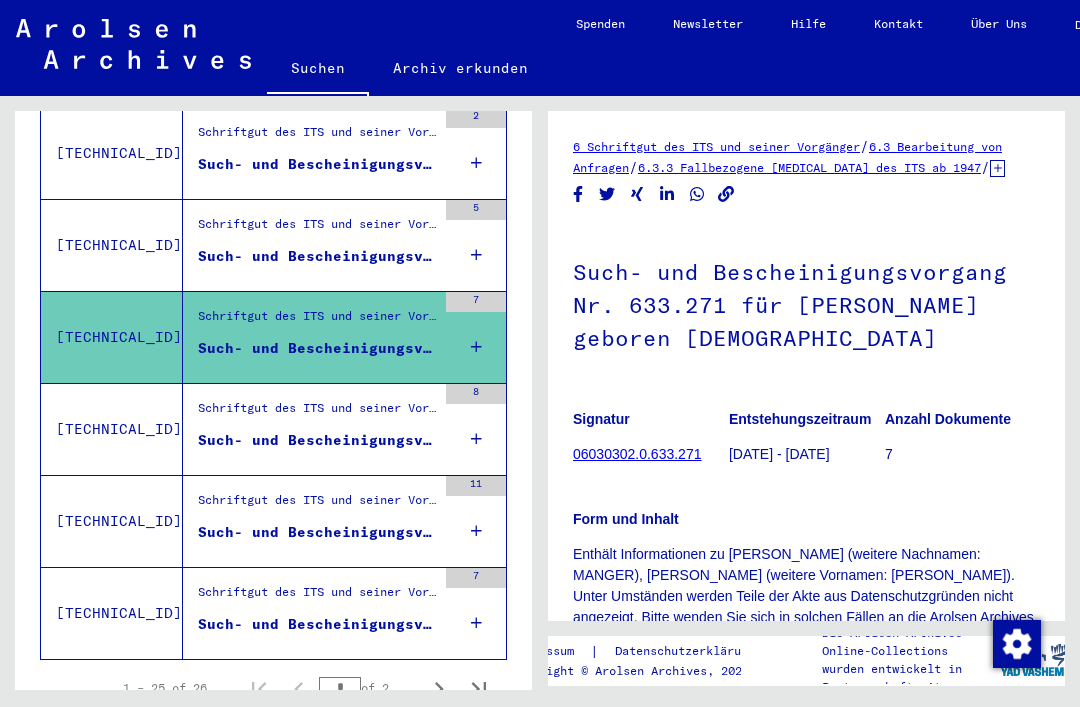 scroll, scrollTop: 0, scrollLeft: 0, axis: both 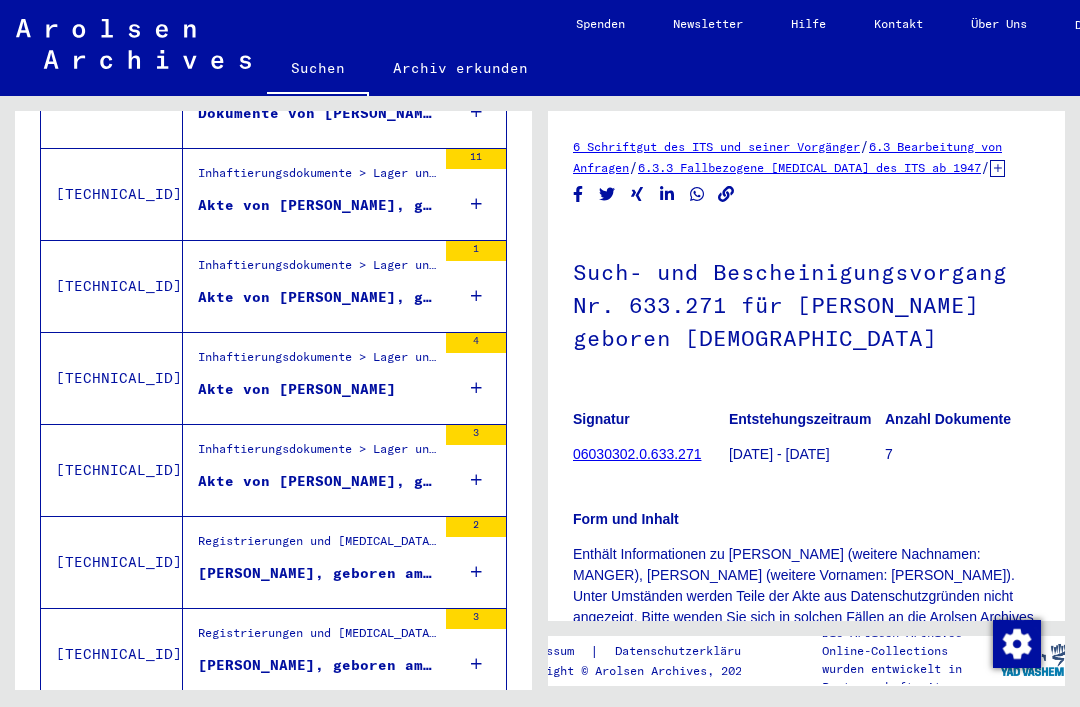 click on "Akte von [PERSON_NAME]" at bounding box center [297, 389] 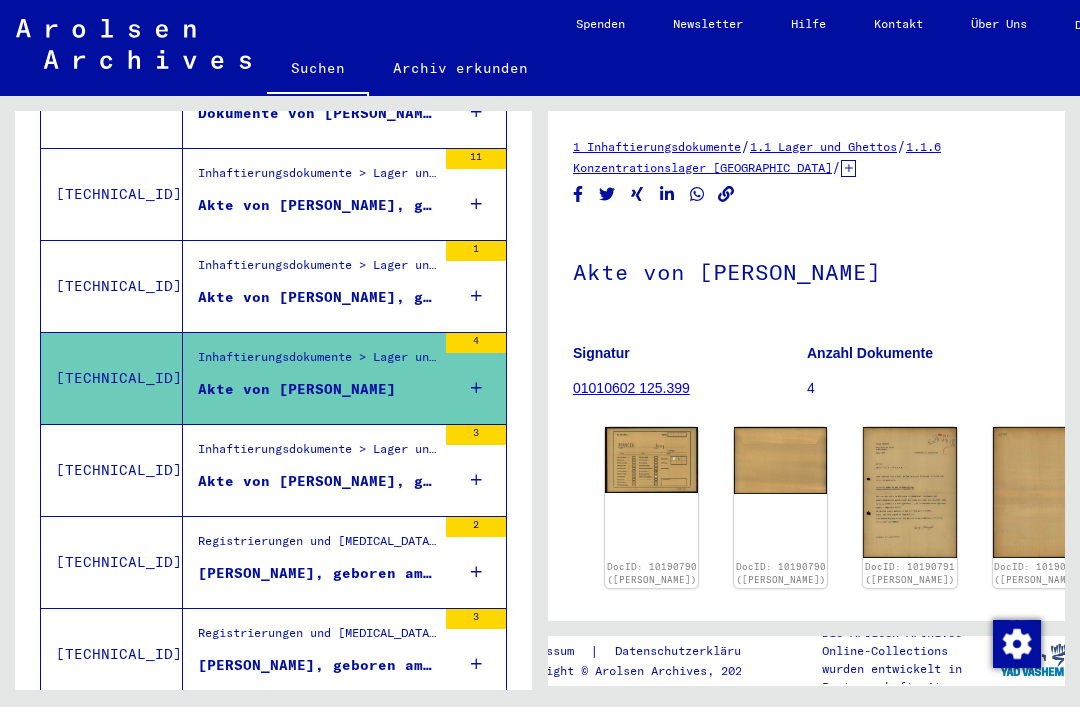 scroll, scrollTop: 0, scrollLeft: 0, axis: both 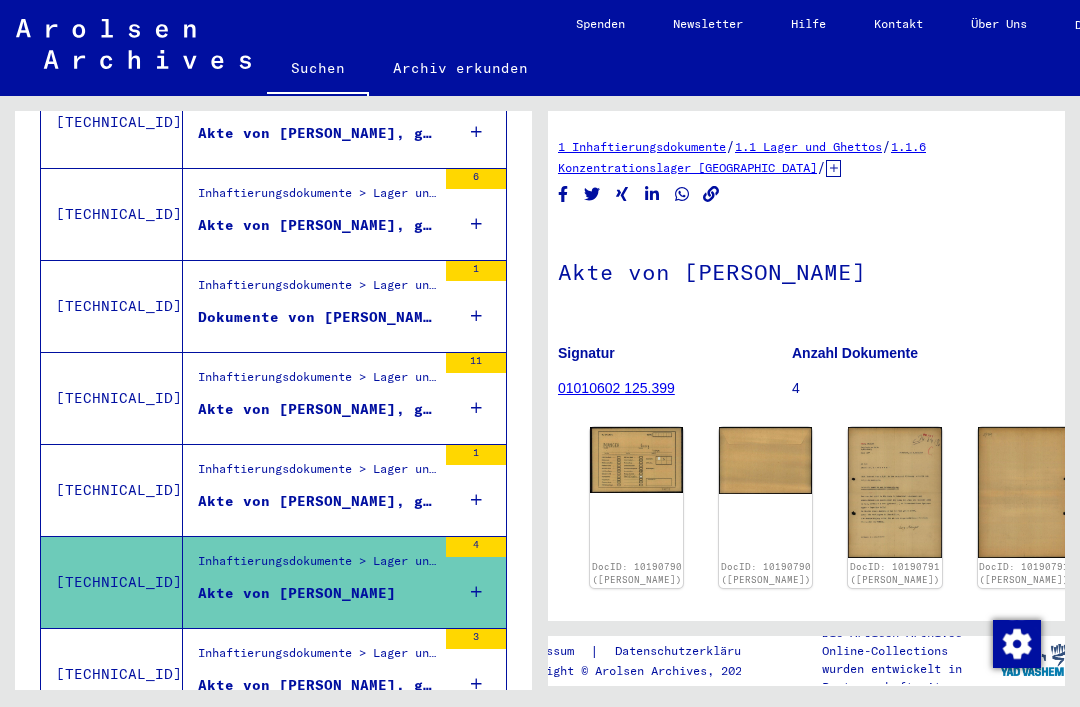 click on "Akte von [PERSON_NAME], geboren am [DEMOGRAPHIC_DATA]" at bounding box center (317, 409) 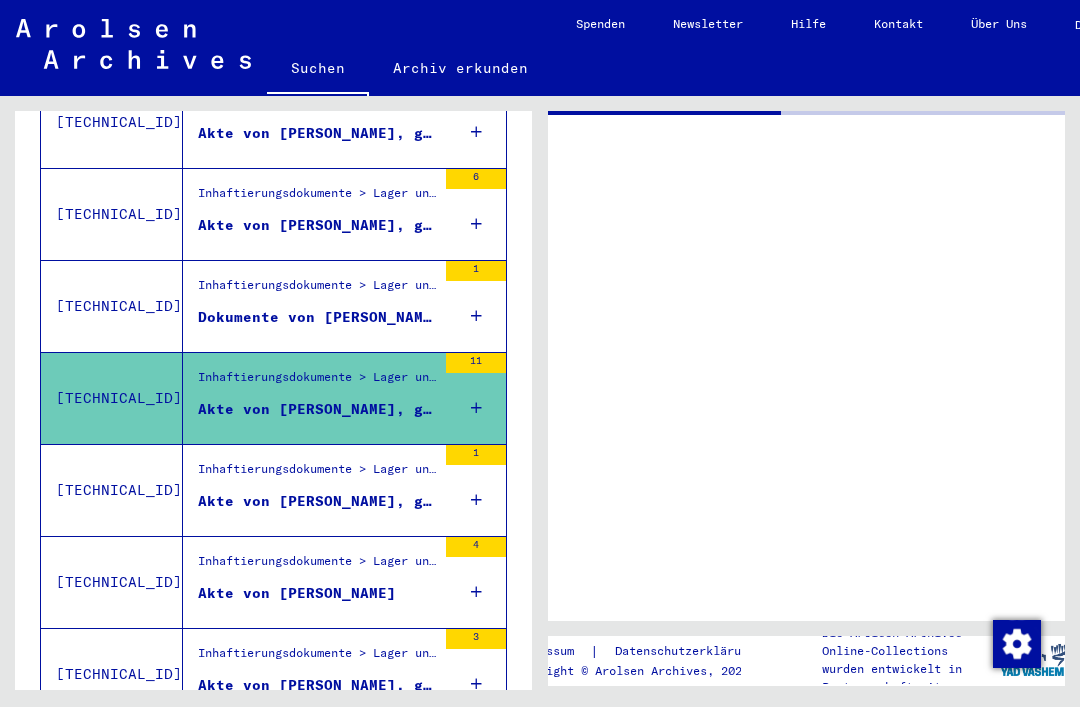 scroll, scrollTop: 0, scrollLeft: 0, axis: both 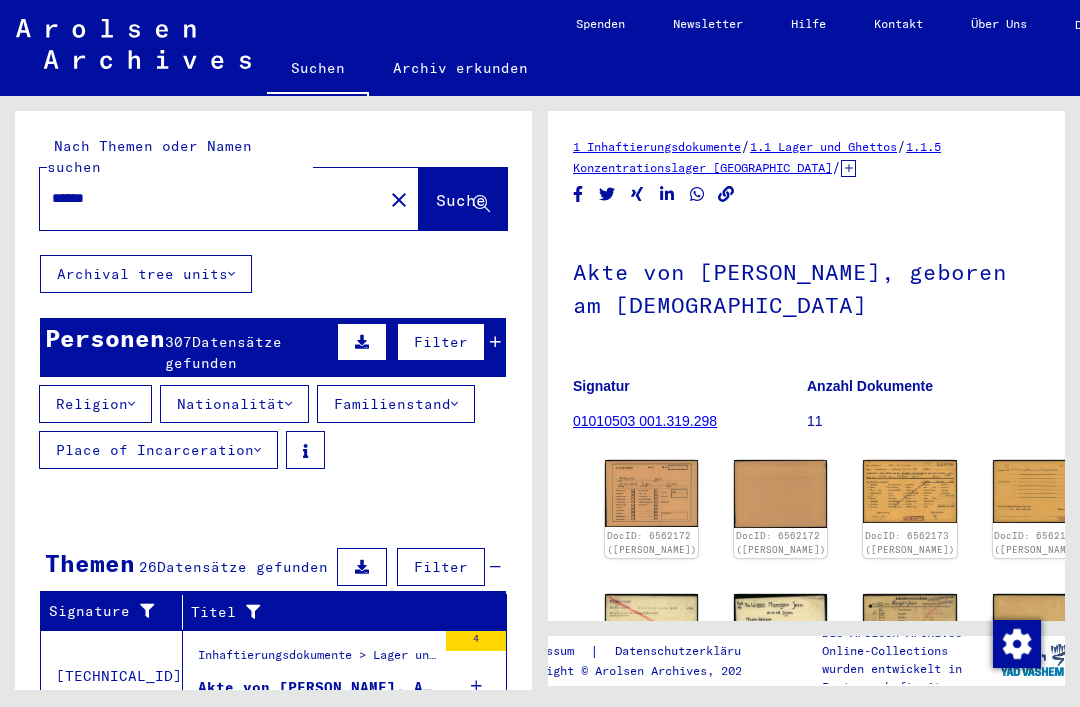 click on "******" at bounding box center [211, 198] 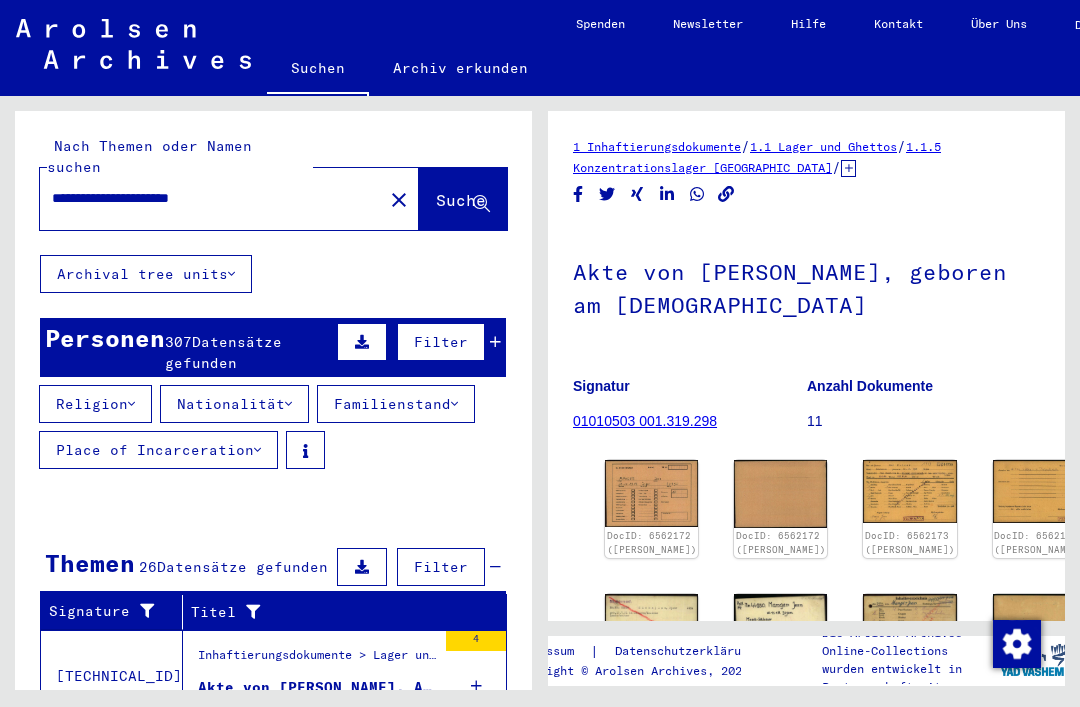 type on "**********" 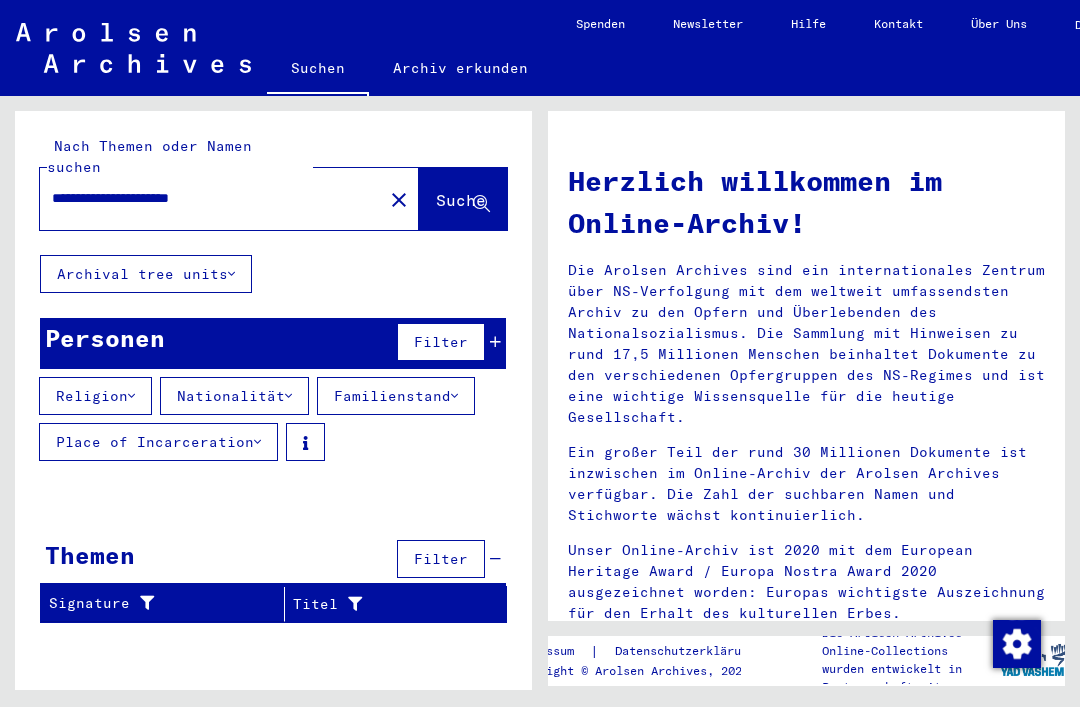 click on "Filter" at bounding box center (441, 559) 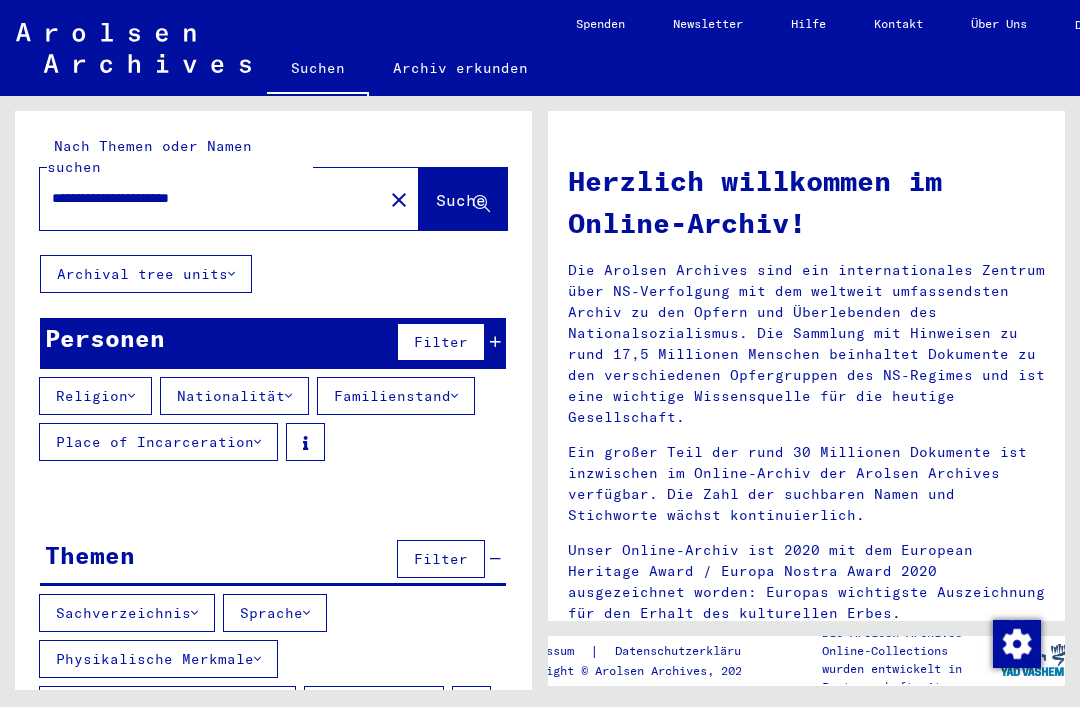 click on "Religion" at bounding box center (95, 396) 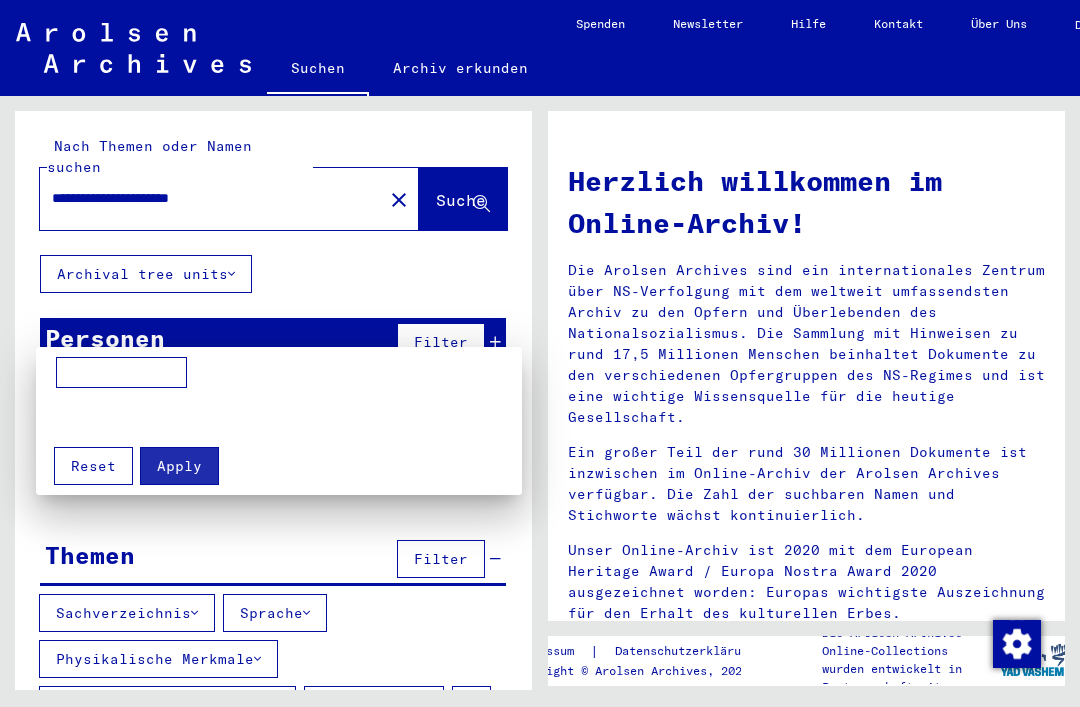 click at bounding box center (121, 373) 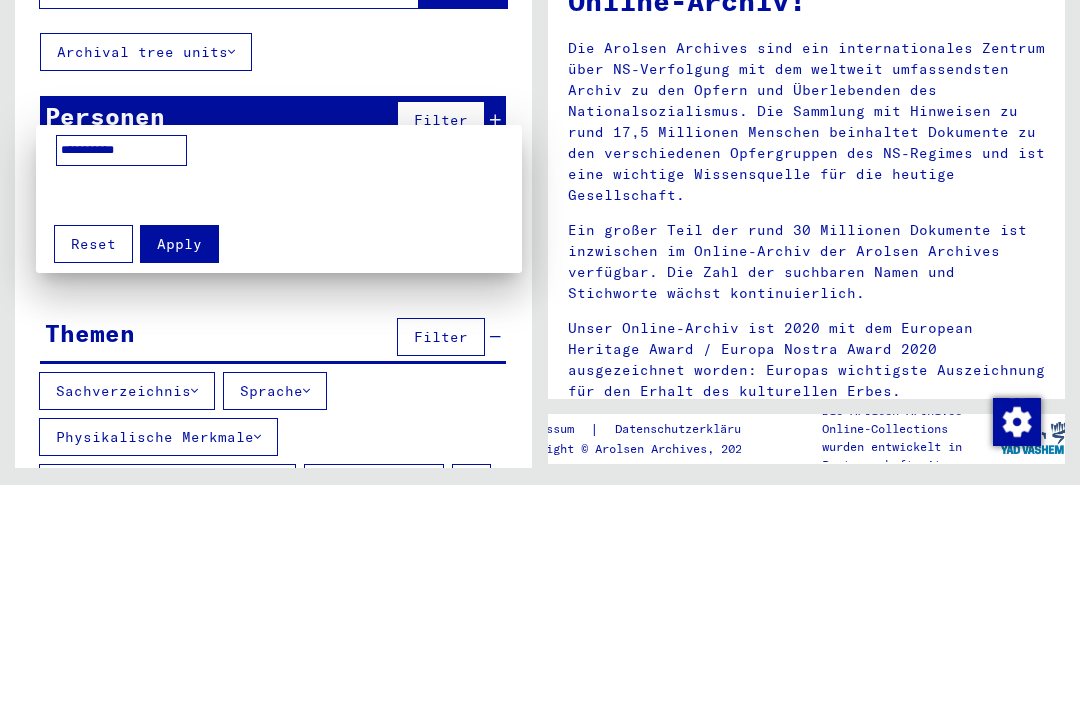 type on "**********" 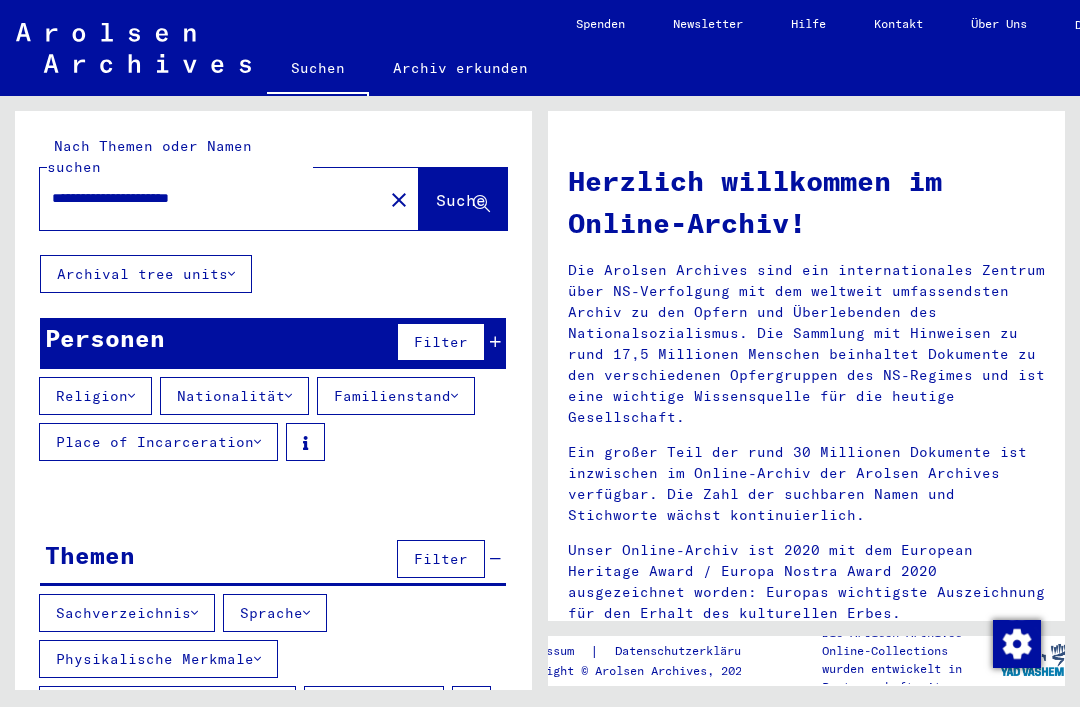 click on "Nationalität" at bounding box center (234, 396) 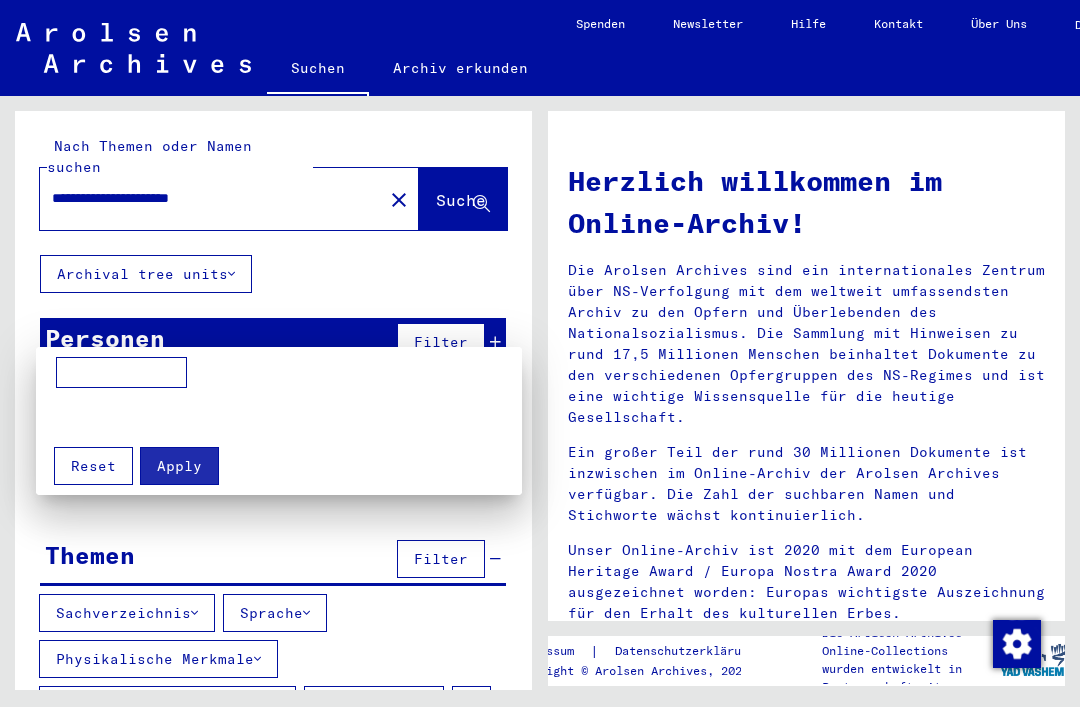 click at bounding box center (121, 373) 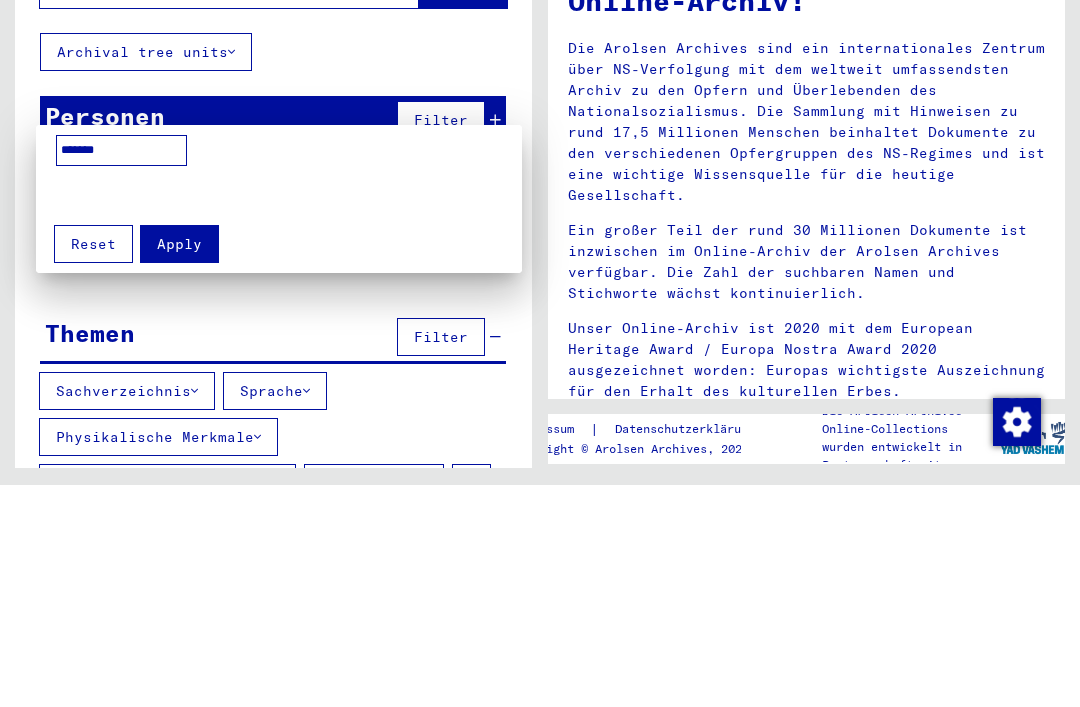type on "*******" 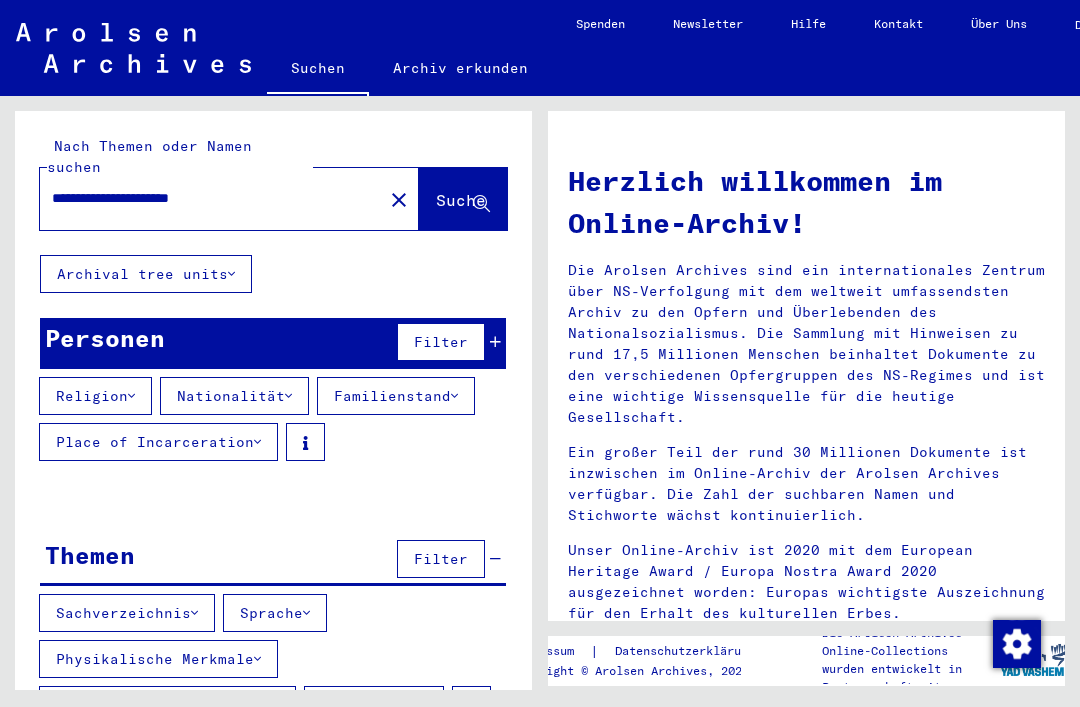 scroll, scrollTop: 47, scrollLeft: 0, axis: vertical 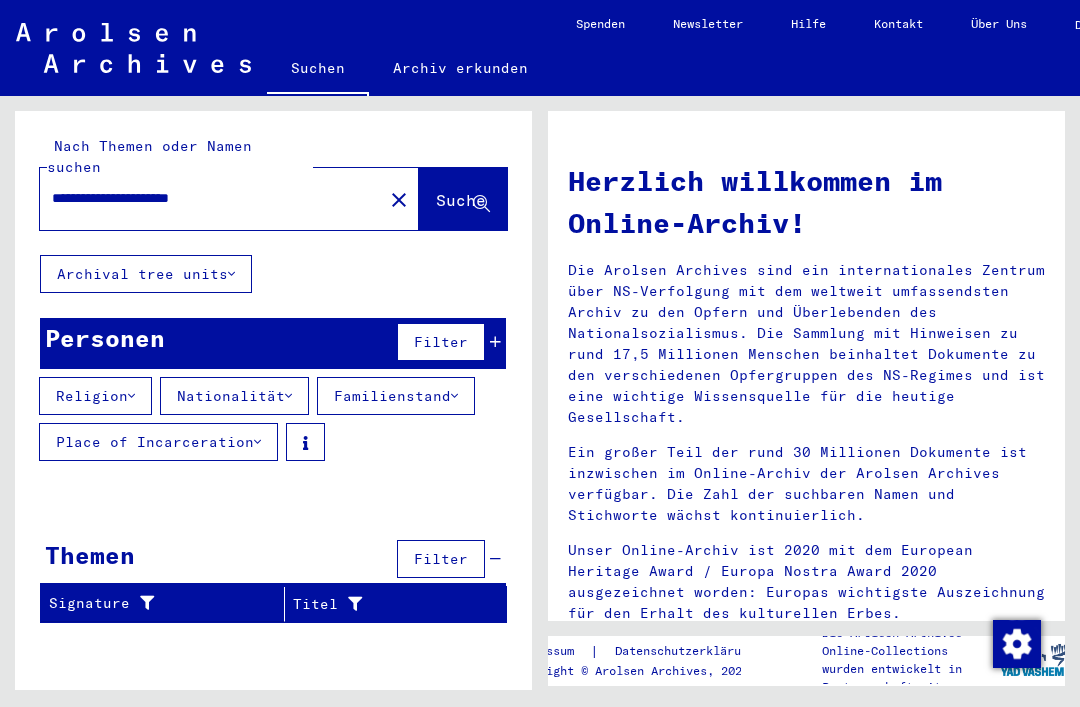 click on "Filter" at bounding box center [441, 342] 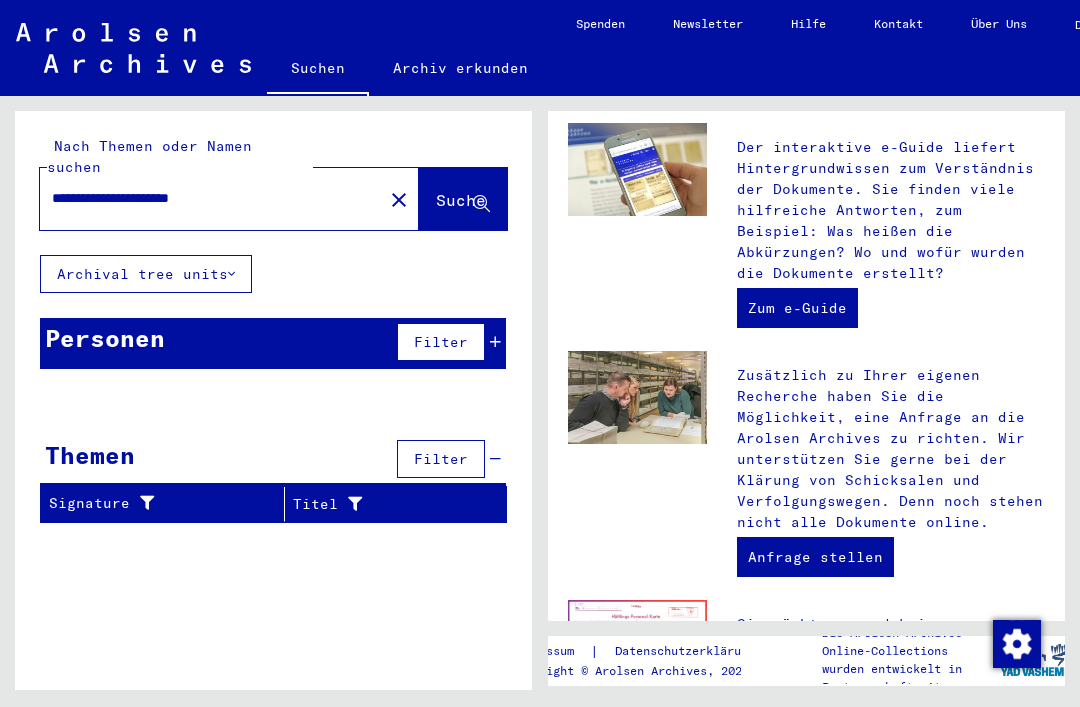 scroll, scrollTop: 716, scrollLeft: 0, axis: vertical 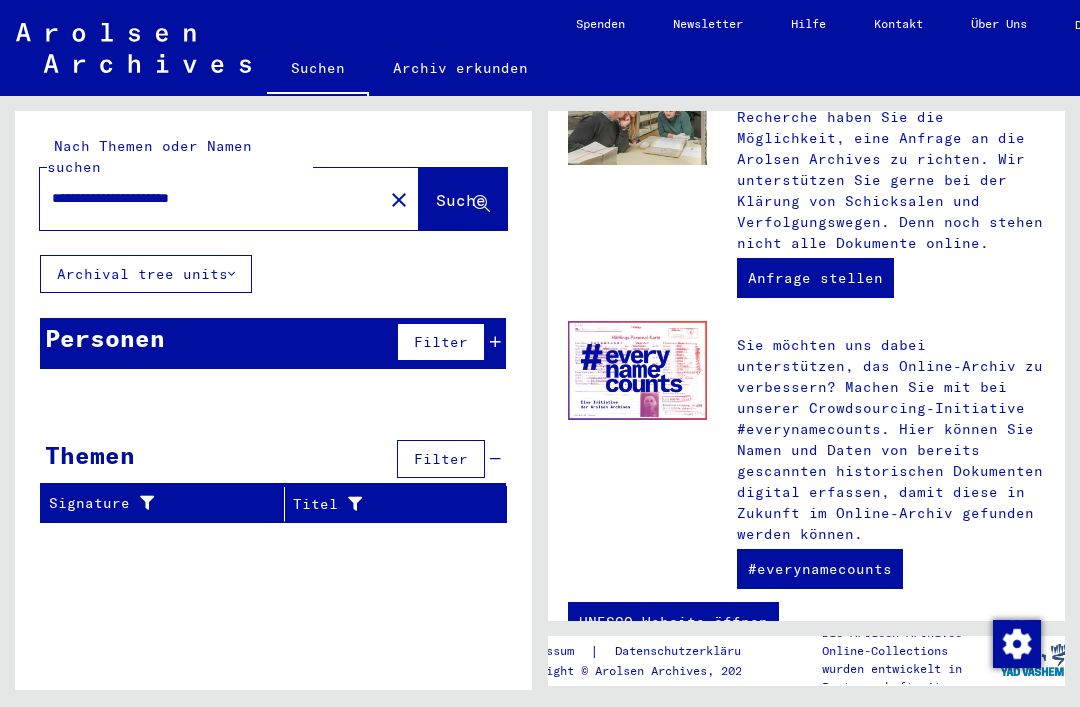 click on "**********" at bounding box center [205, 198] 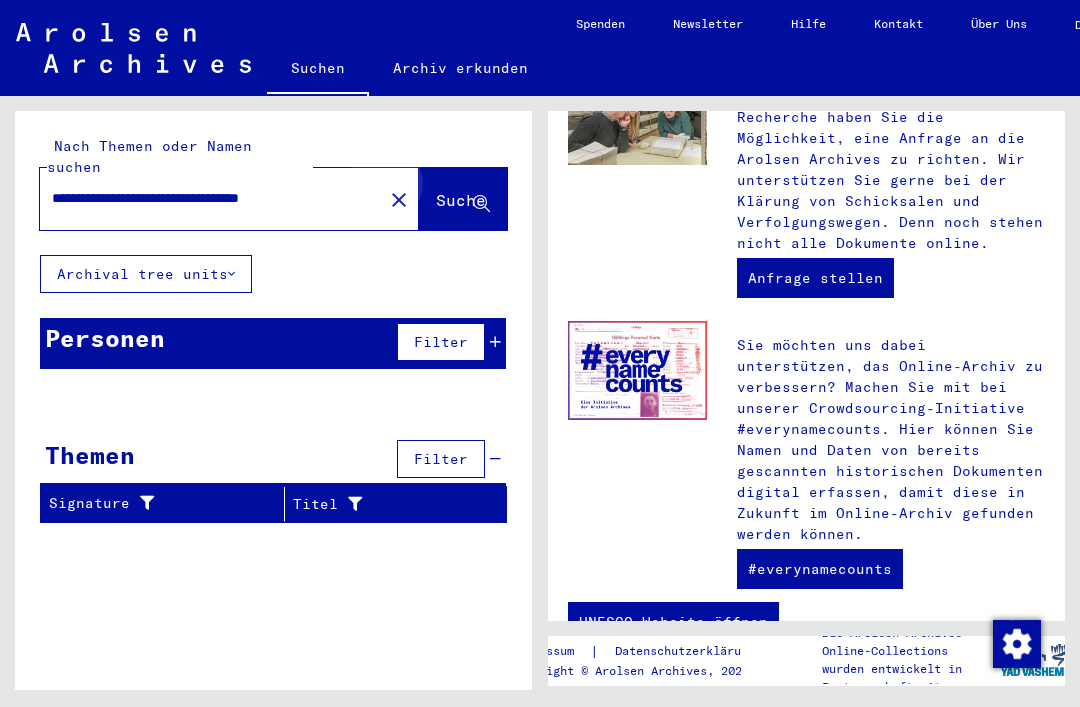 type on "**********" 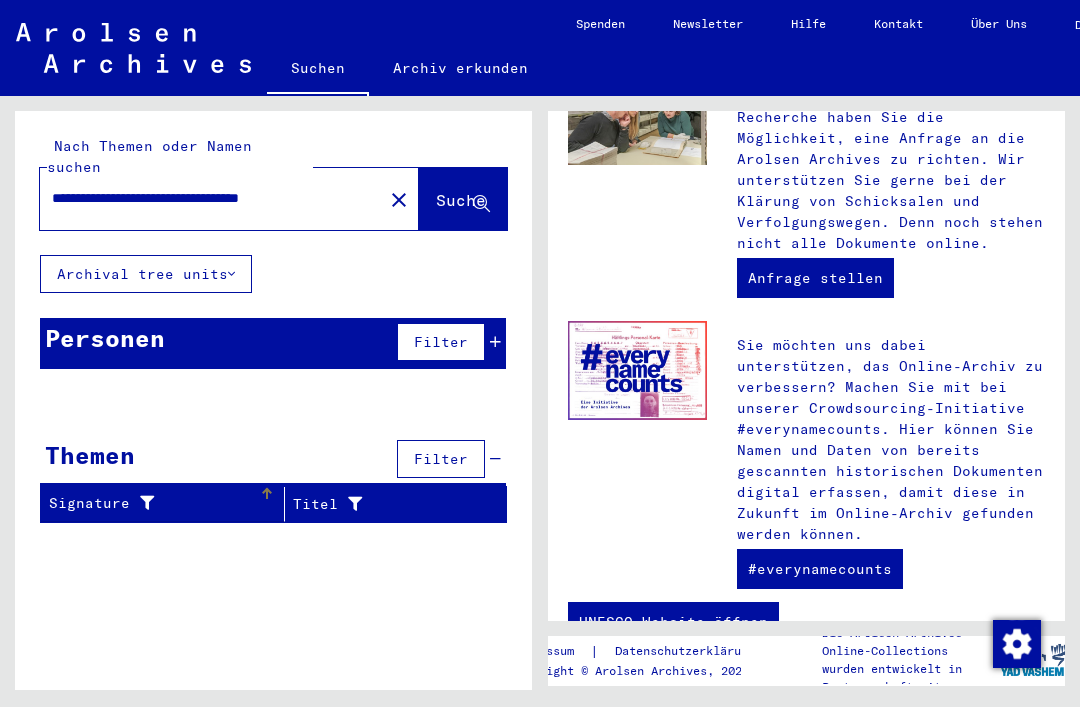 click on "Signature" at bounding box center [154, 503] 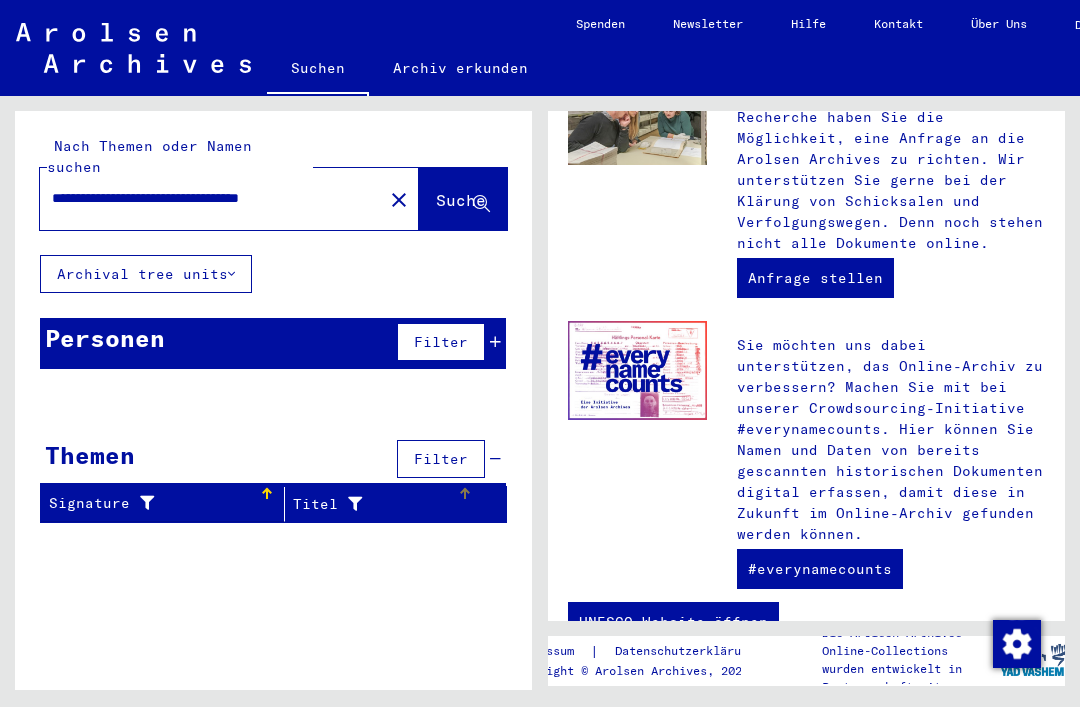 click on "Titel" at bounding box center [375, 504] 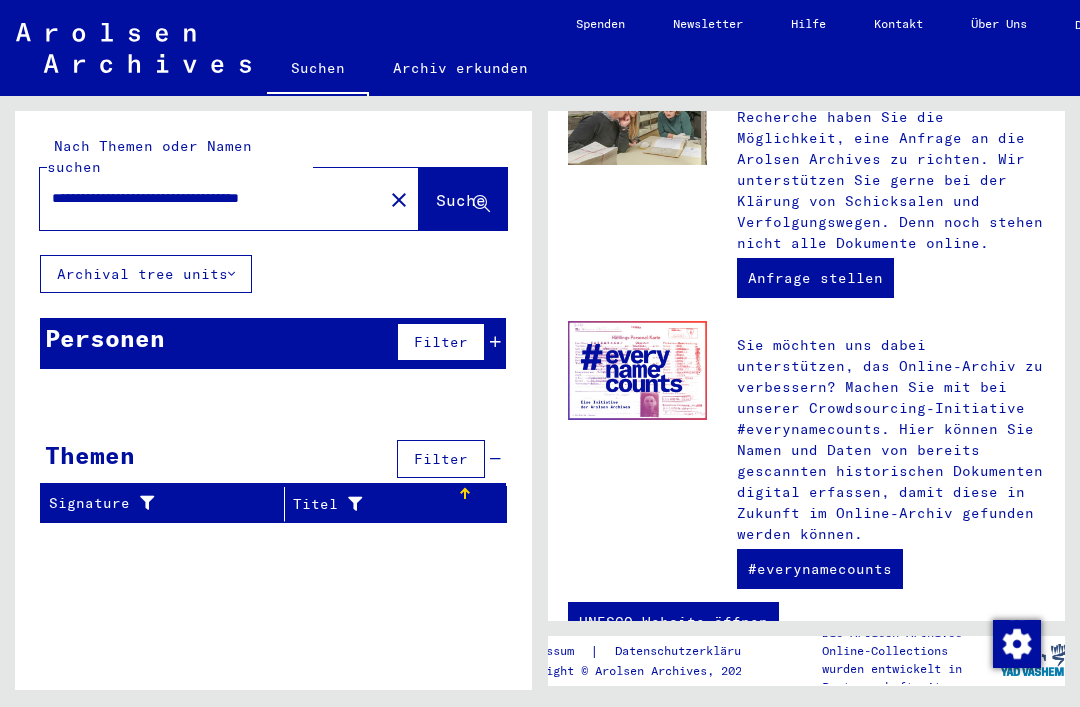 click on "Filter" at bounding box center (441, 459) 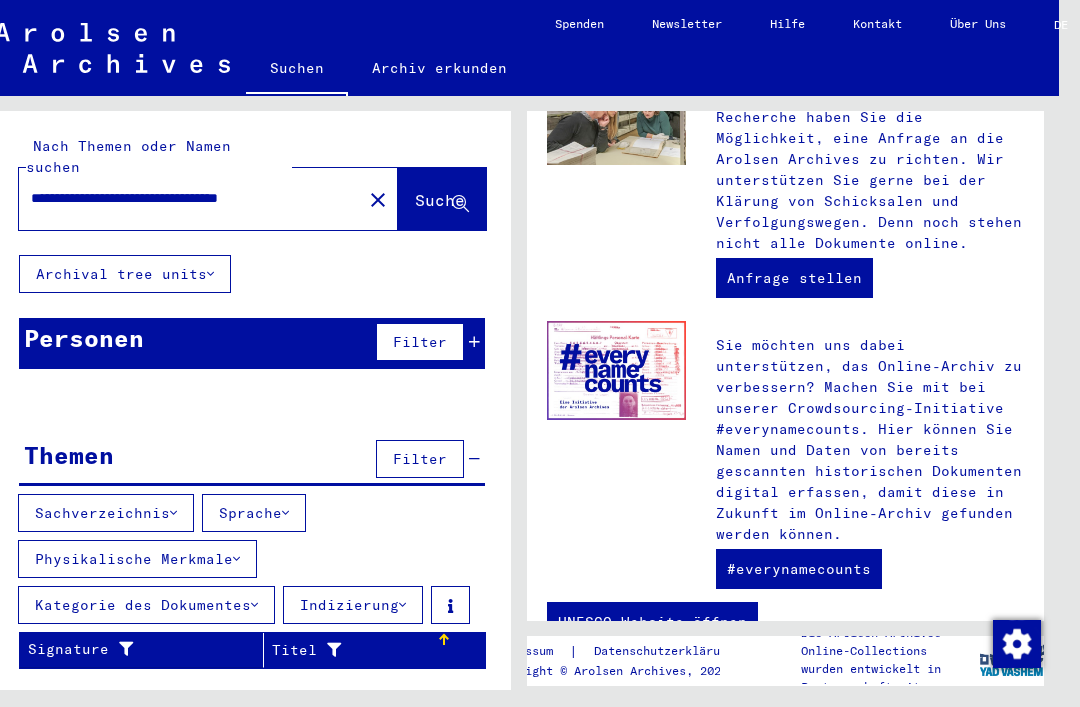scroll, scrollTop: 47, scrollLeft: 25, axis: both 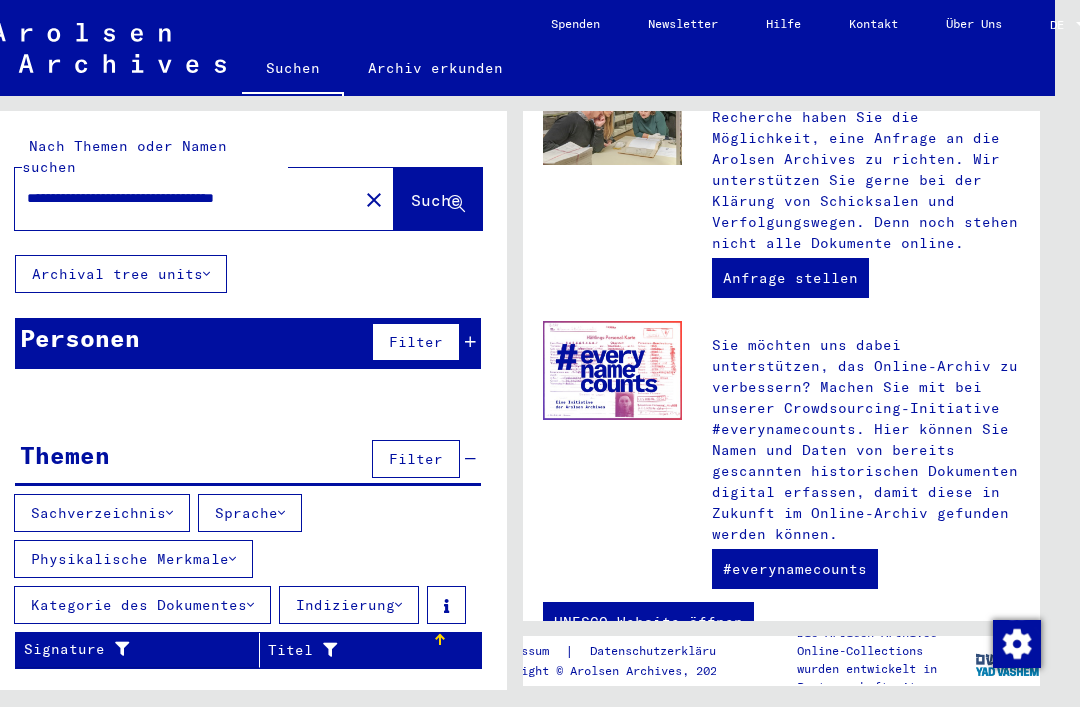 click on "Personen" at bounding box center [80, 338] 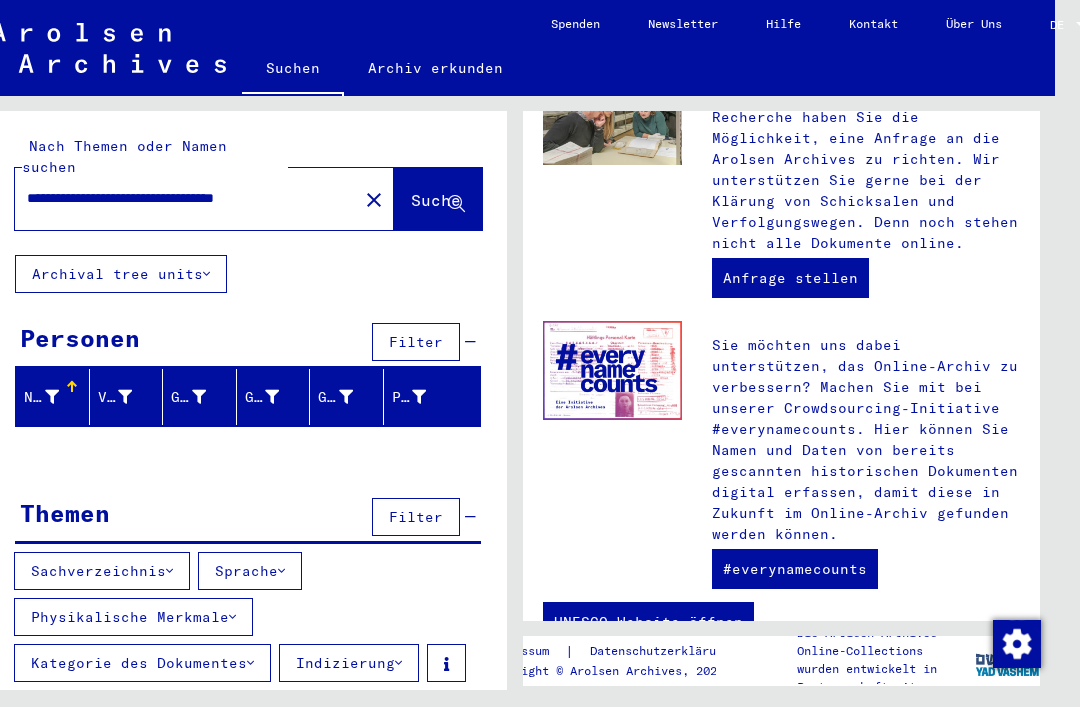click at bounding box center (52, 397) 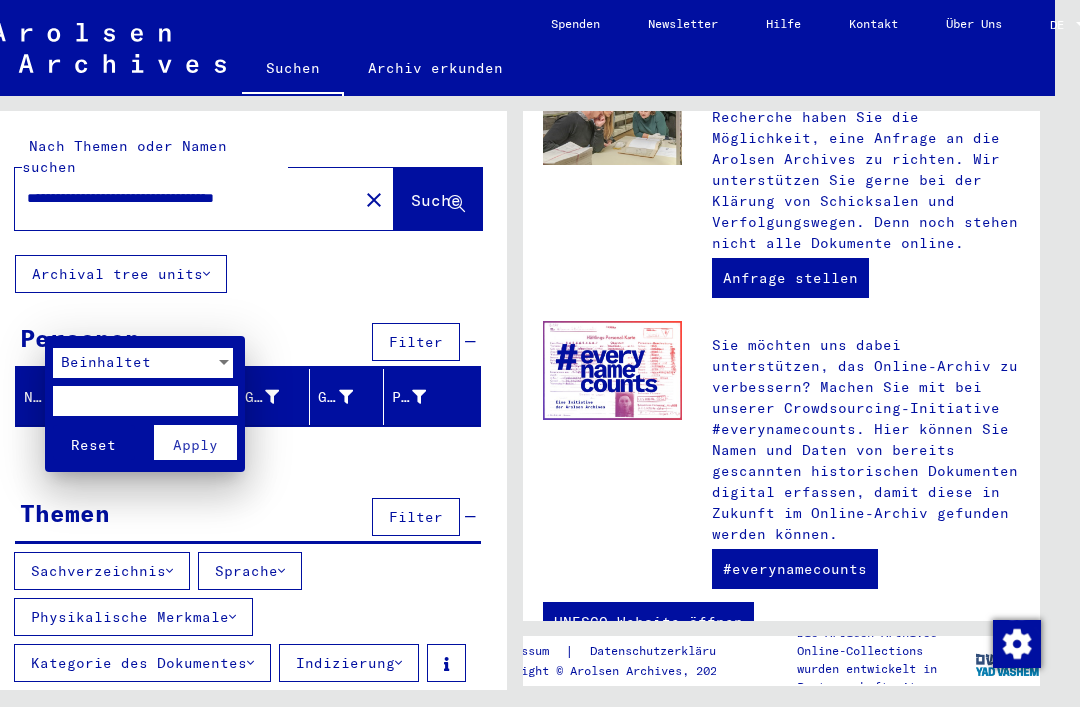 click at bounding box center (540, 353) 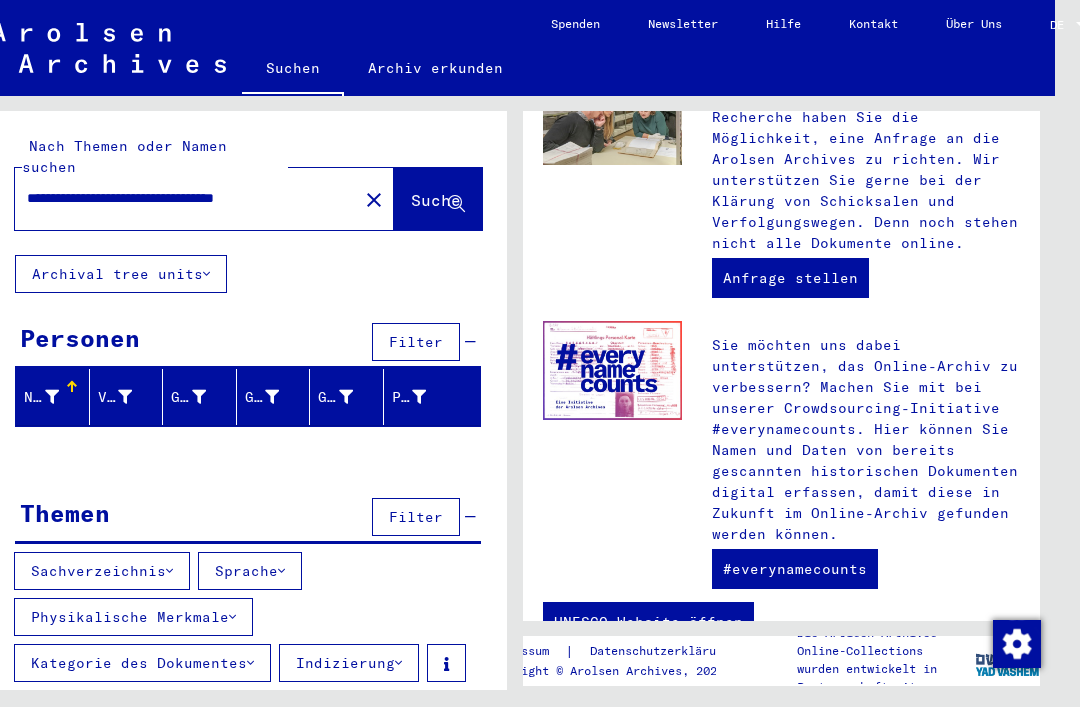 click on "Archival tree units" 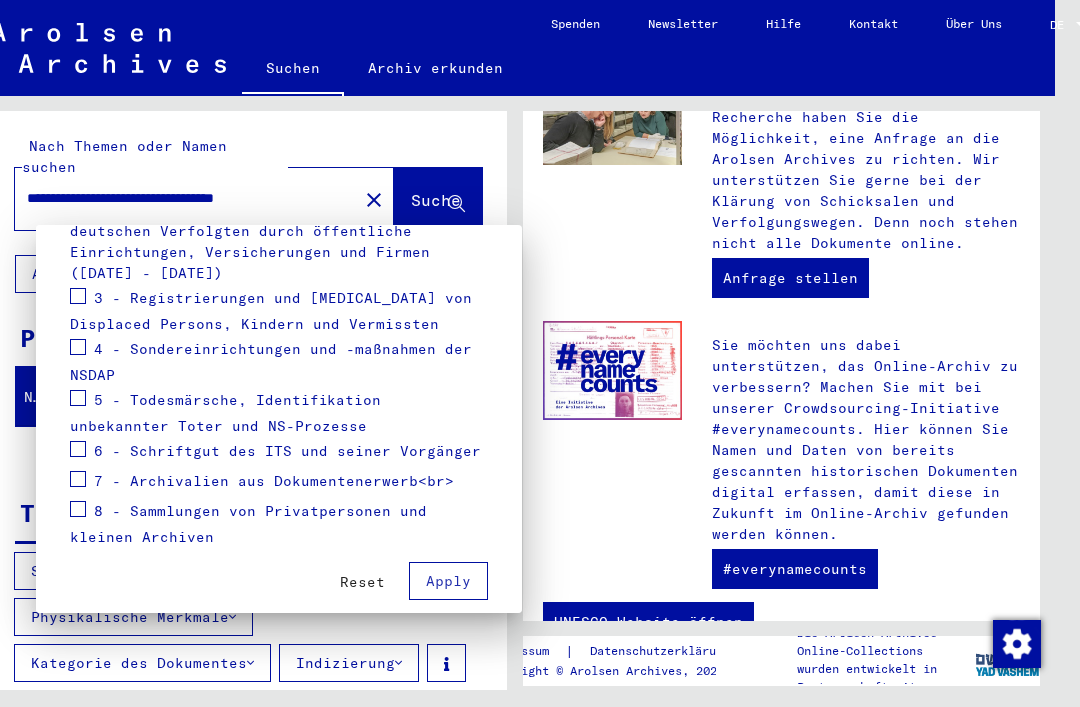 scroll, scrollTop: 430, scrollLeft: 0, axis: vertical 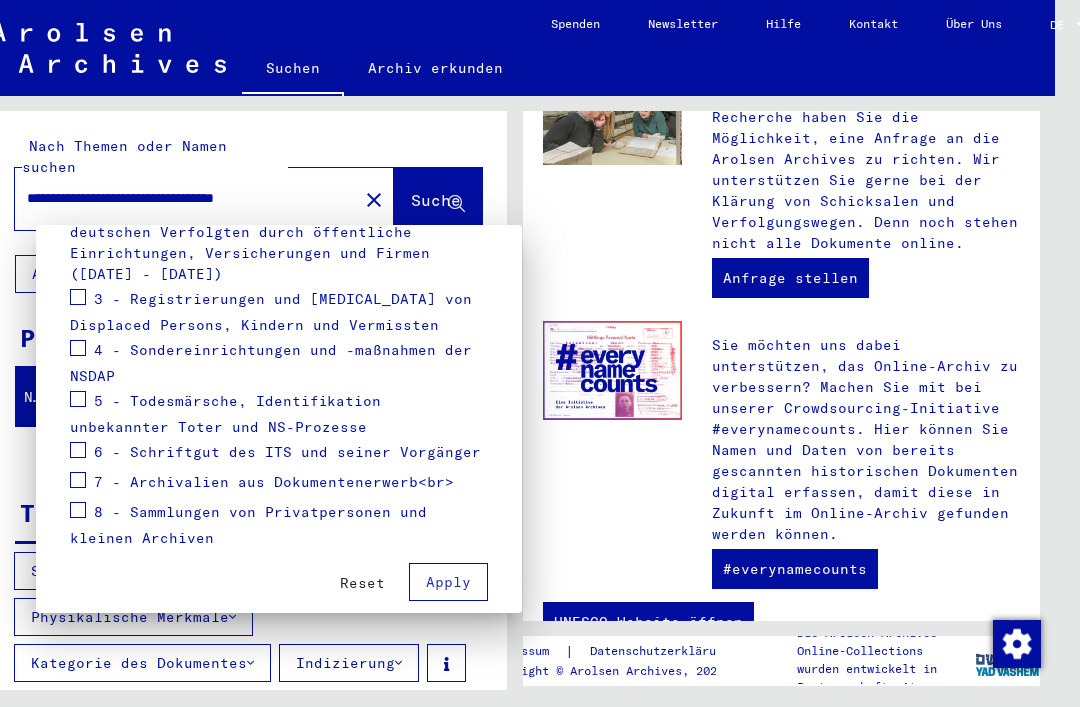 click on "Apply" at bounding box center (448, 582) 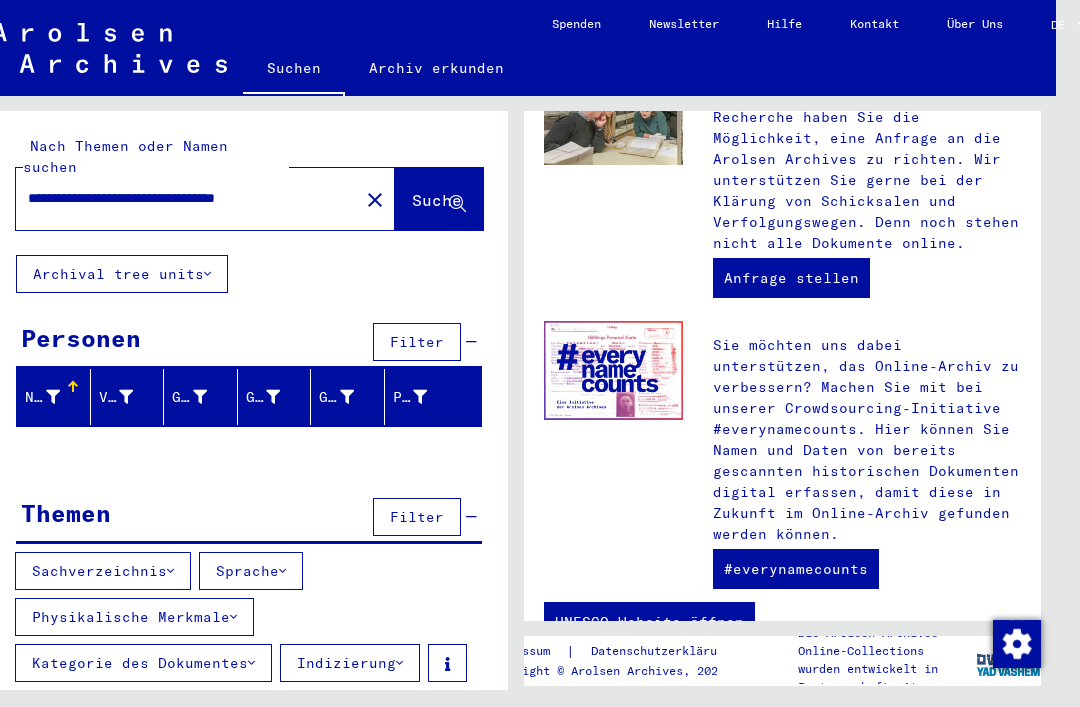 scroll, scrollTop: 0, scrollLeft: 24, axis: horizontal 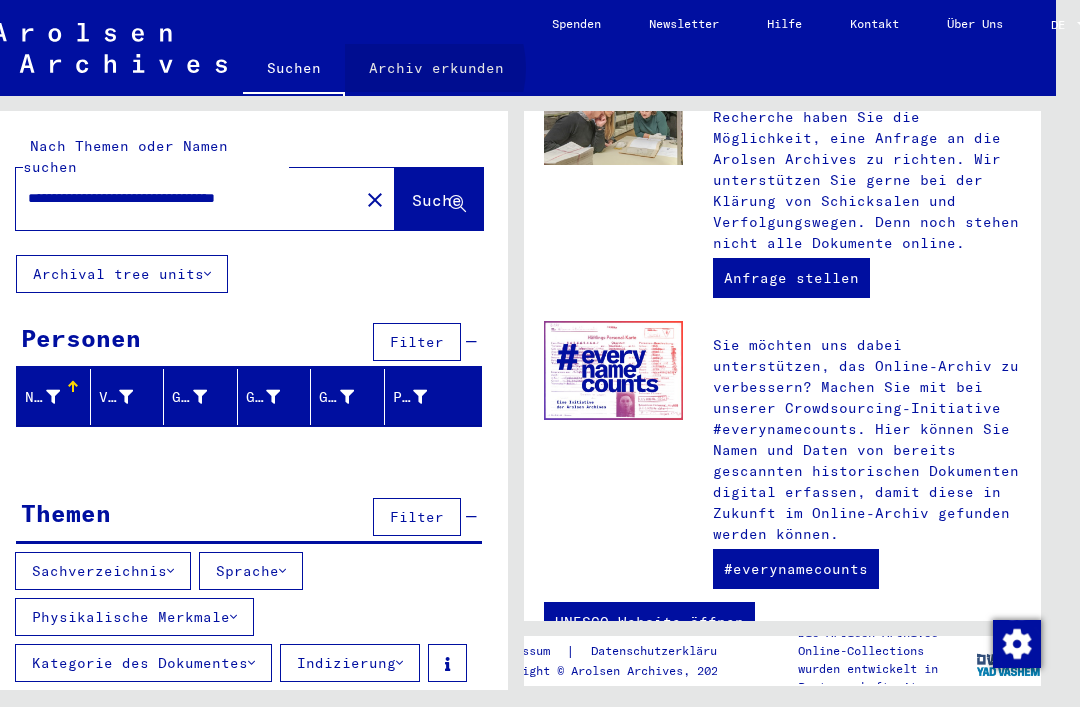 click on "Archiv erkunden" 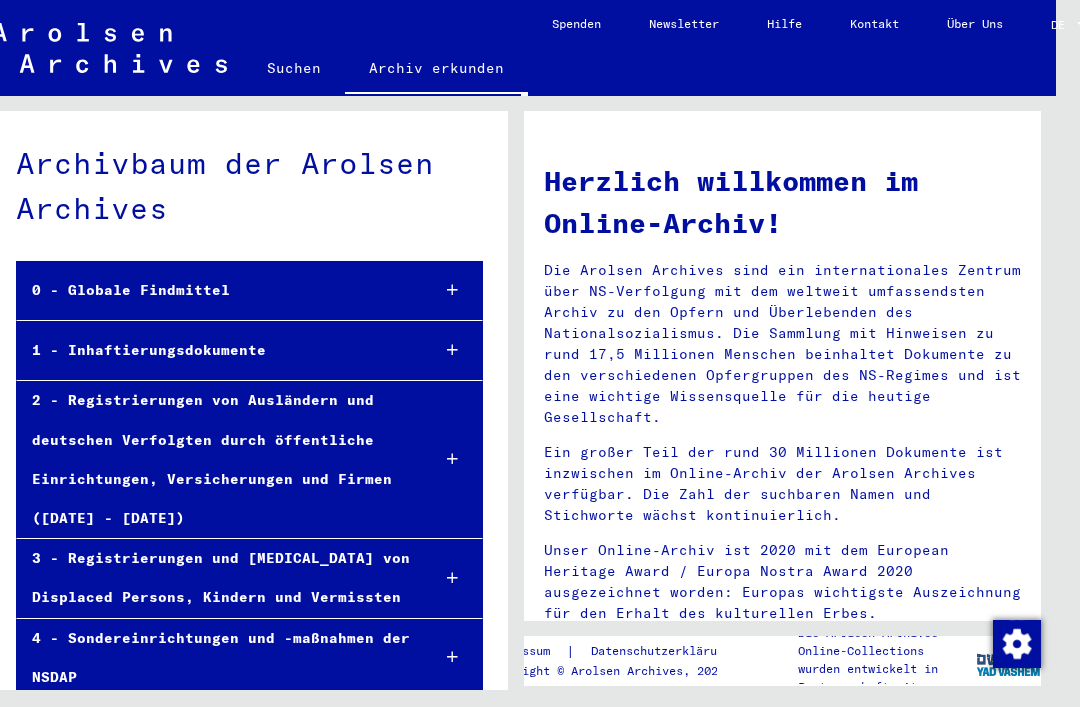 click on "2 - Registrierungen von Ausländern und deutschen Verfolgten durch öffentliche Einrichtungen, Versicherungen und Firmen ([DATE] - [DATE])" at bounding box center [215, 459] 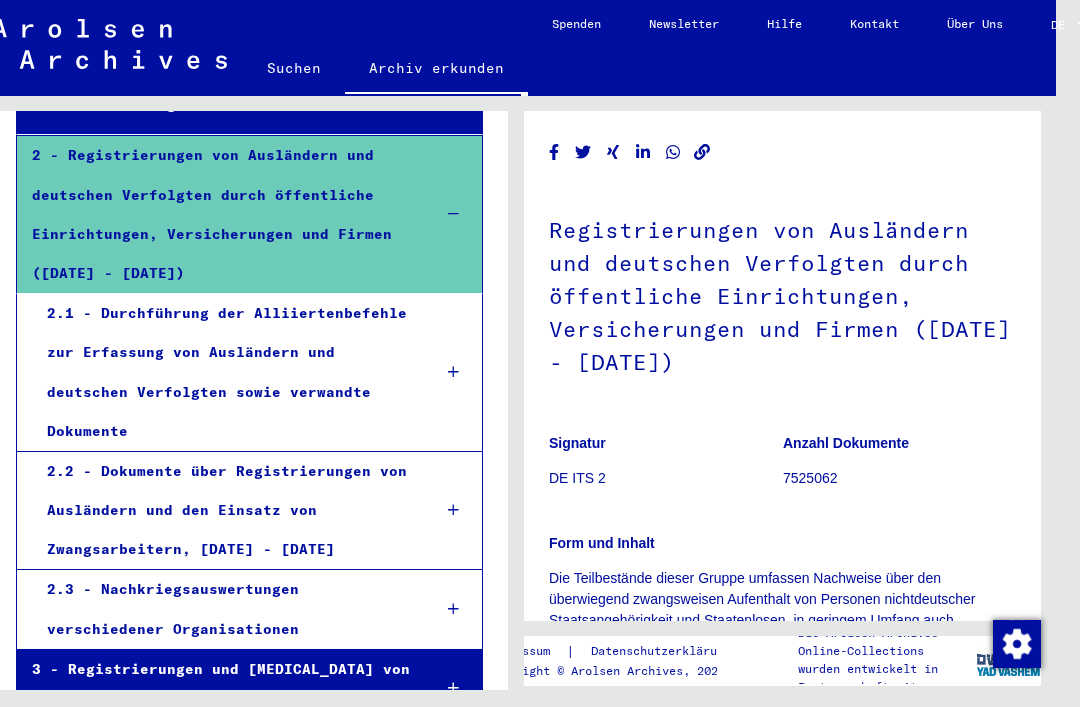 scroll, scrollTop: 248, scrollLeft: 0, axis: vertical 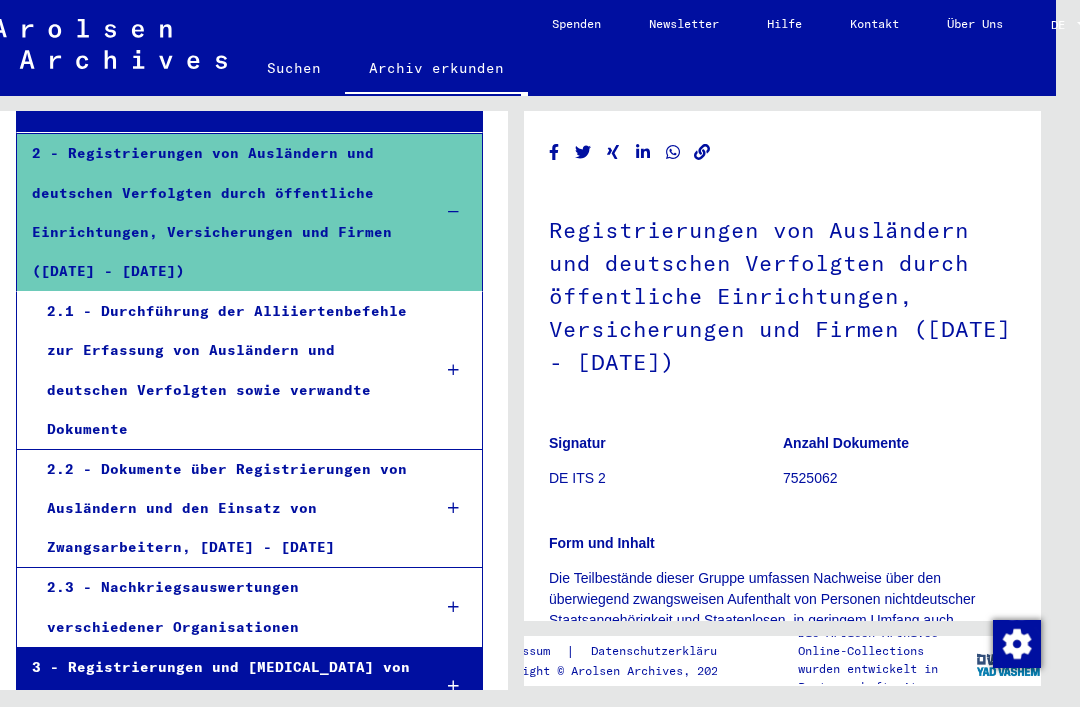 click on "2.2 - Dokumente über Registrierungen von Ausländern und den Einsatz von Zwangsarbeitern, [DATE] - [DATE]" at bounding box center (223, 509) 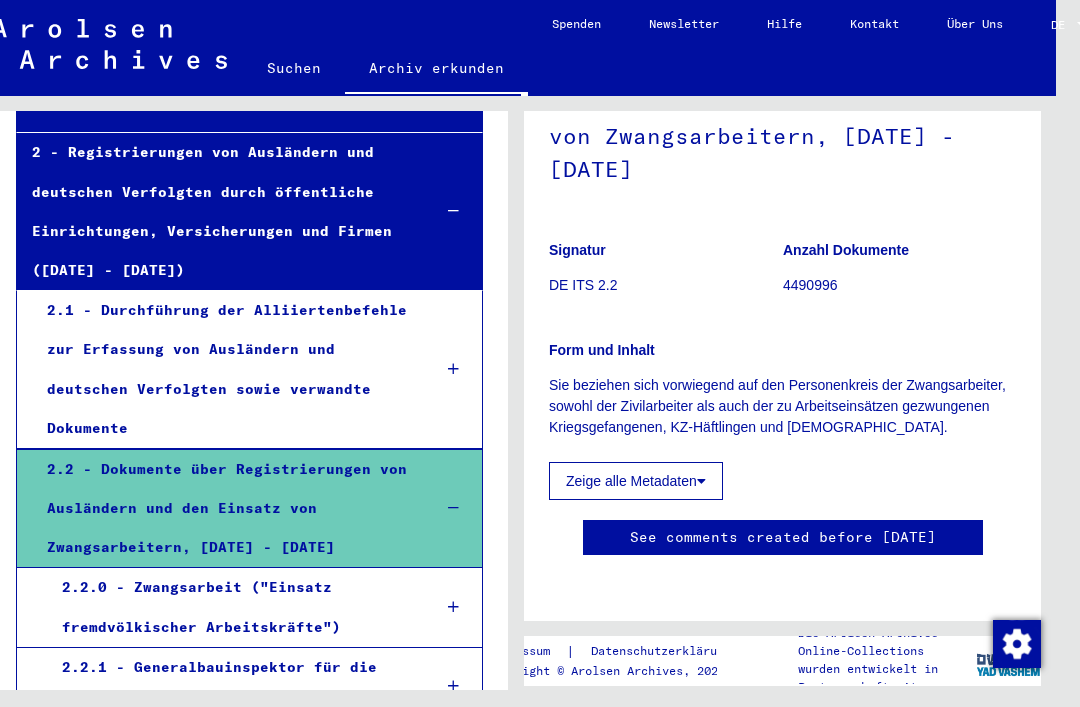 scroll, scrollTop: 741, scrollLeft: 0, axis: vertical 